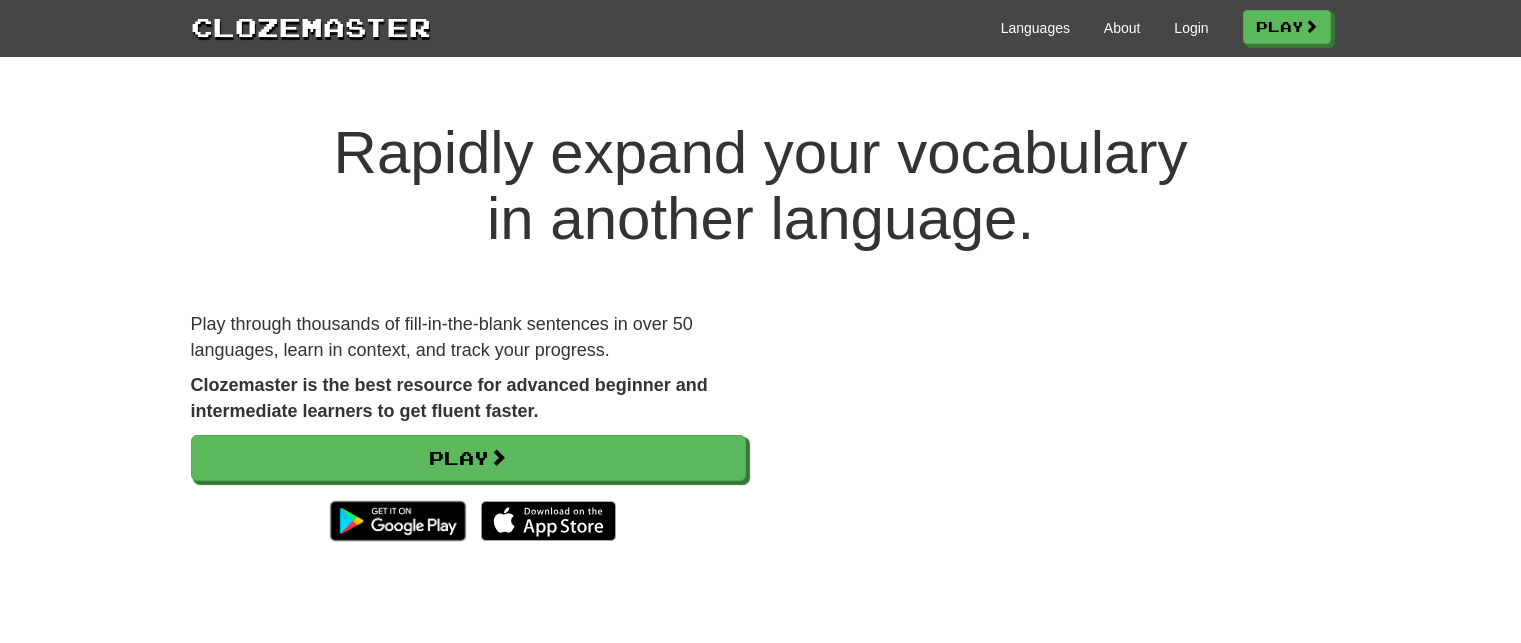 scroll, scrollTop: 0, scrollLeft: 0, axis: both 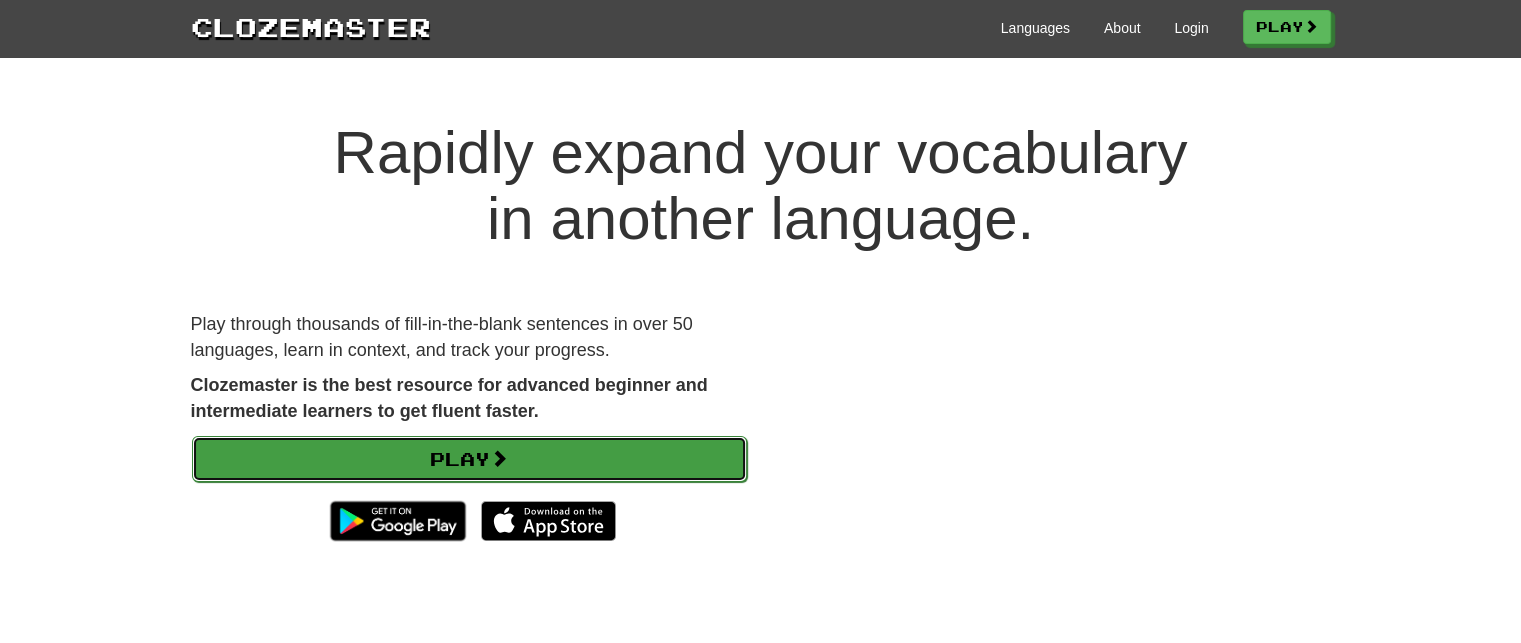 click on "Play" at bounding box center (469, 459) 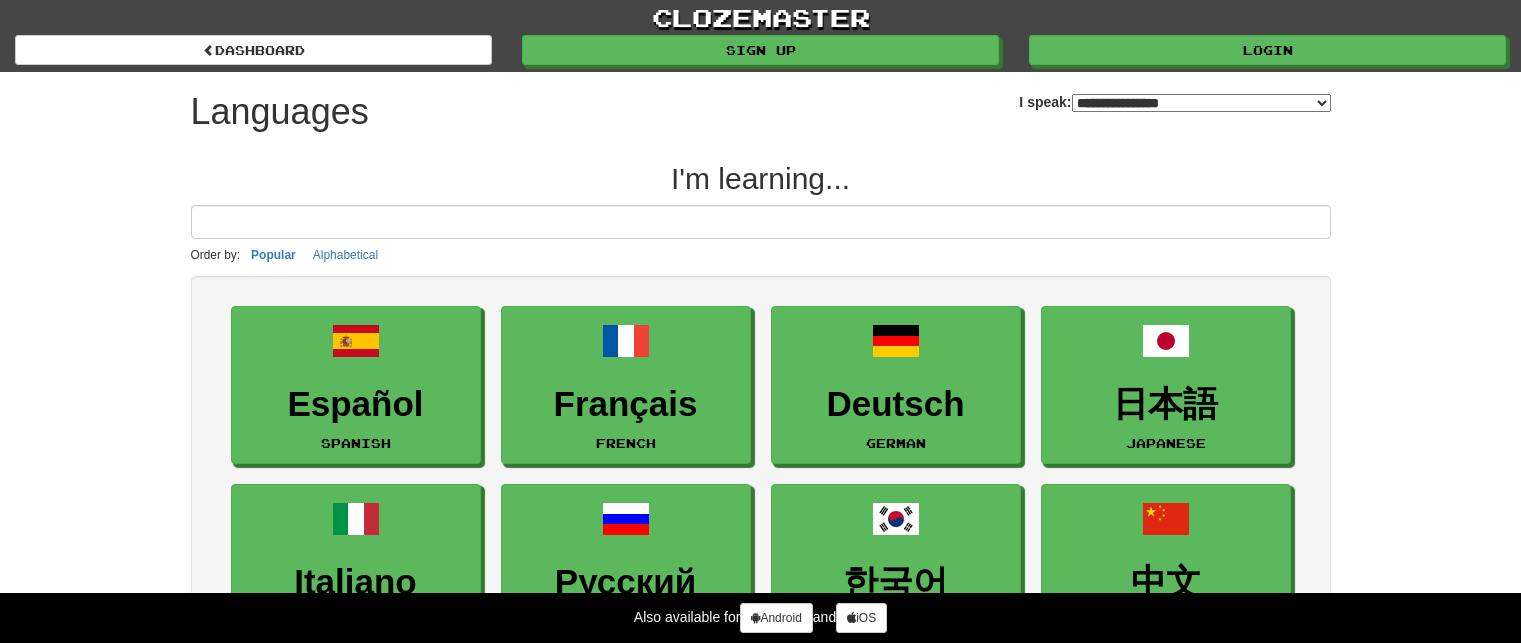 select on "*******" 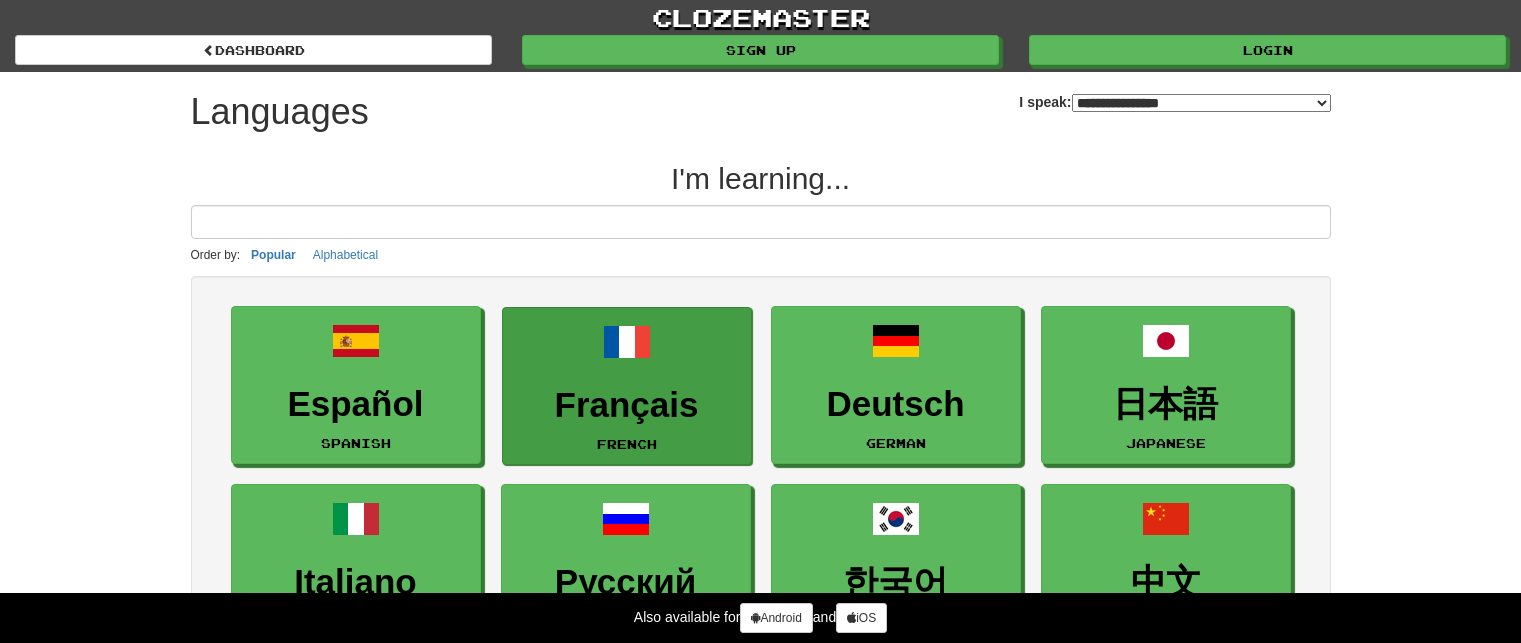 scroll, scrollTop: 0, scrollLeft: 0, axis: both 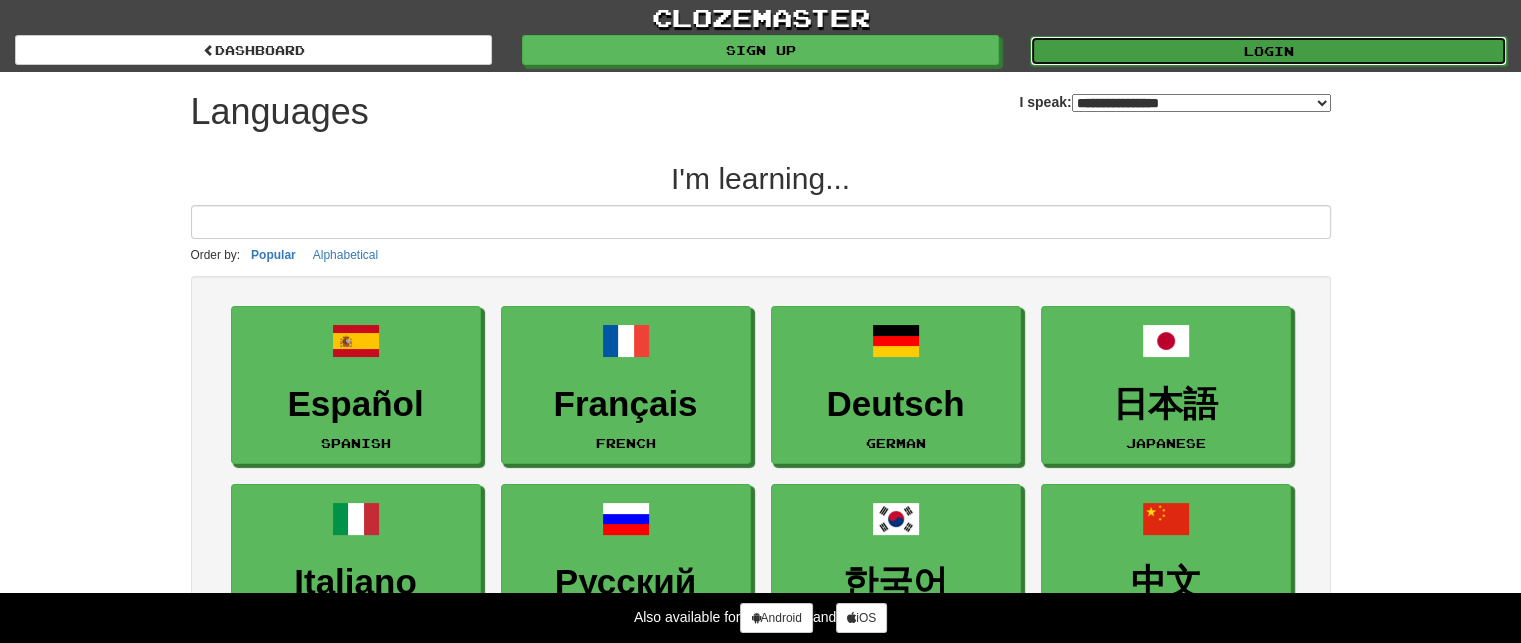 click on "Login" at bounding box center (1268, 51) 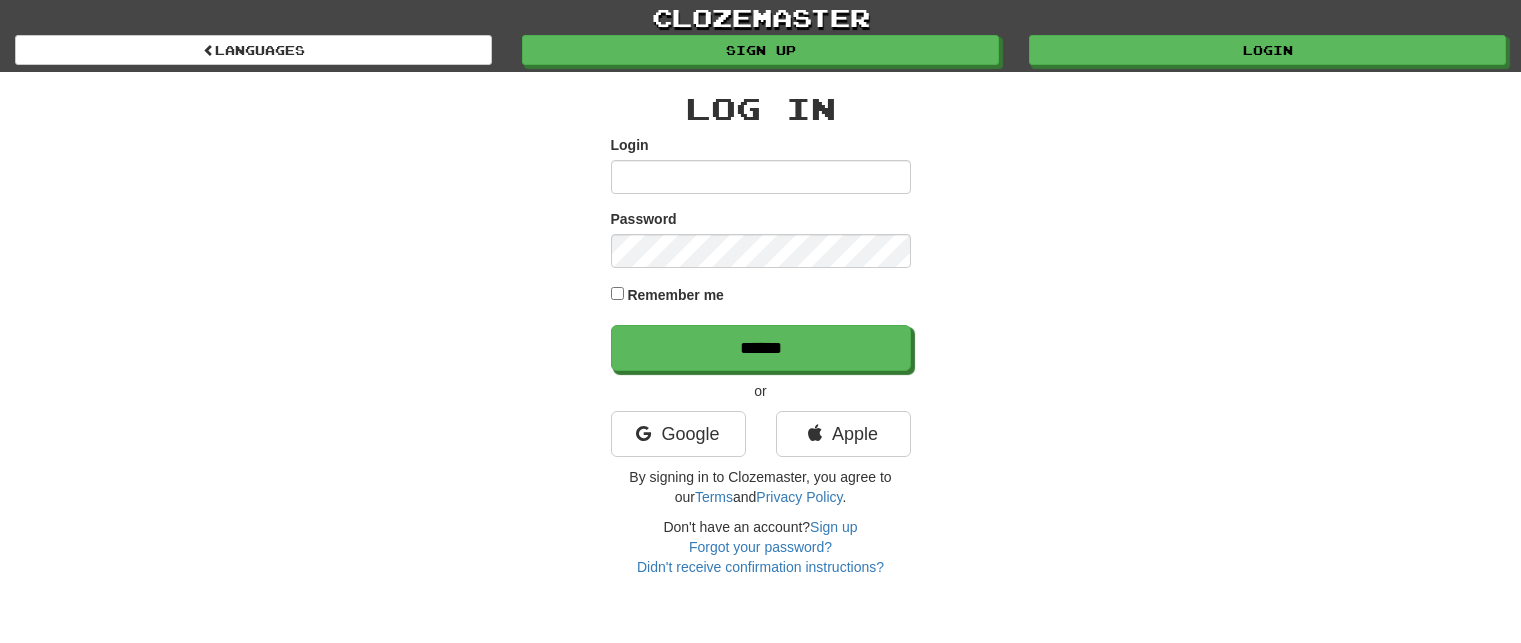scroll, scrollTop: 0, scrollLeft: 0, axis: both 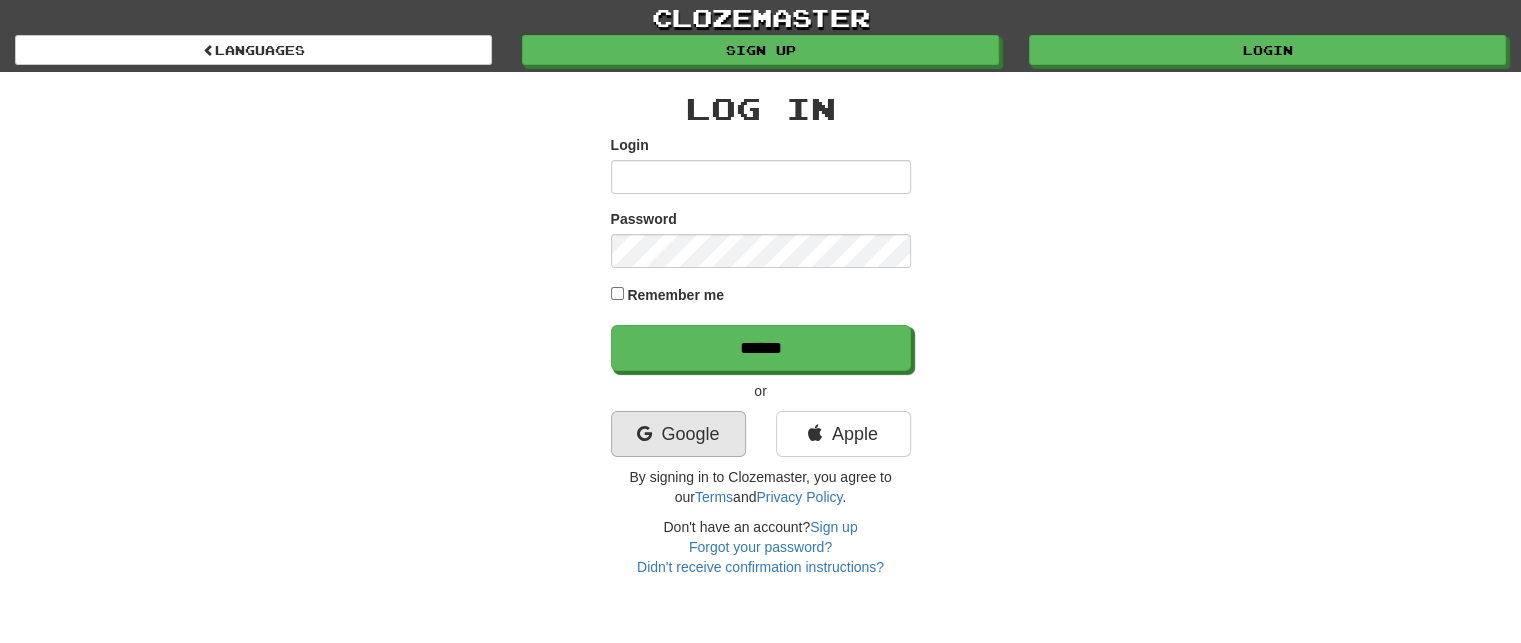 type on "**********" 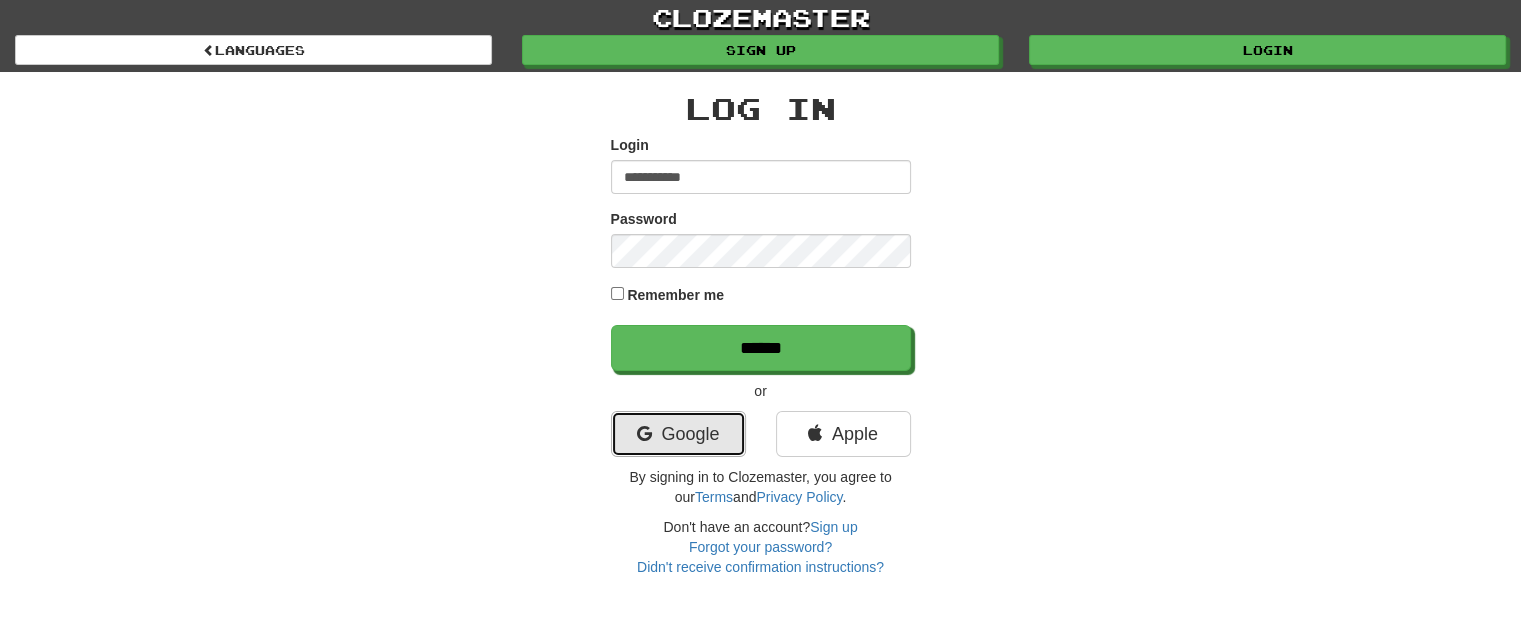 click on "Google" at bounding box center (678, 434) 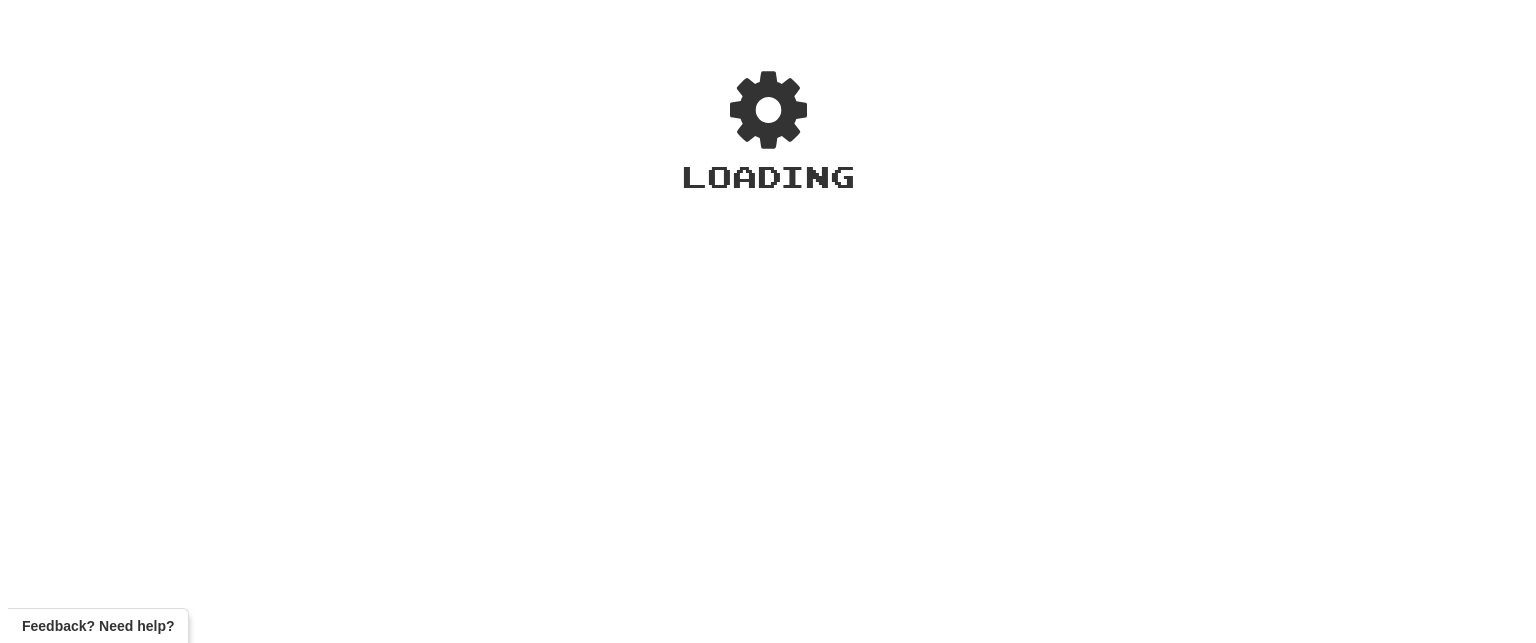 scroll, scrollTop: 0, scrollLeft: 0, axis: both 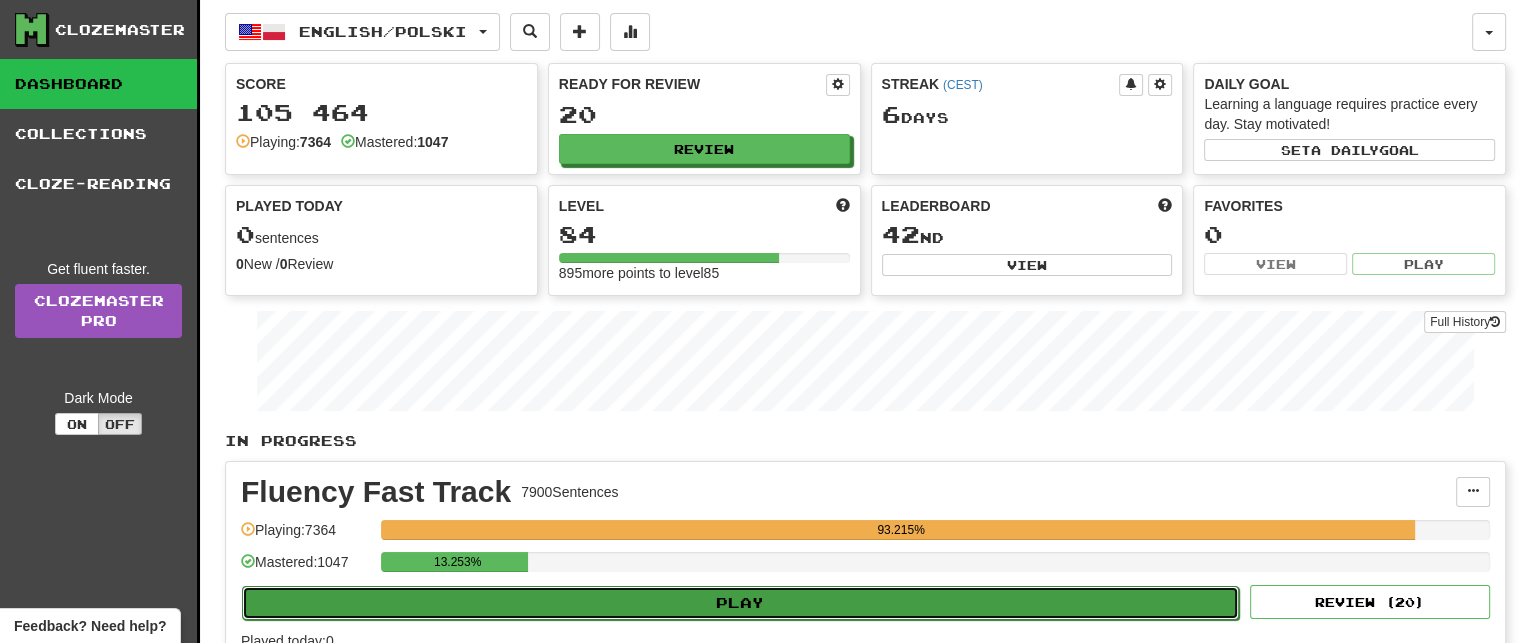 click on "Play" at bounding box center [740, 603] 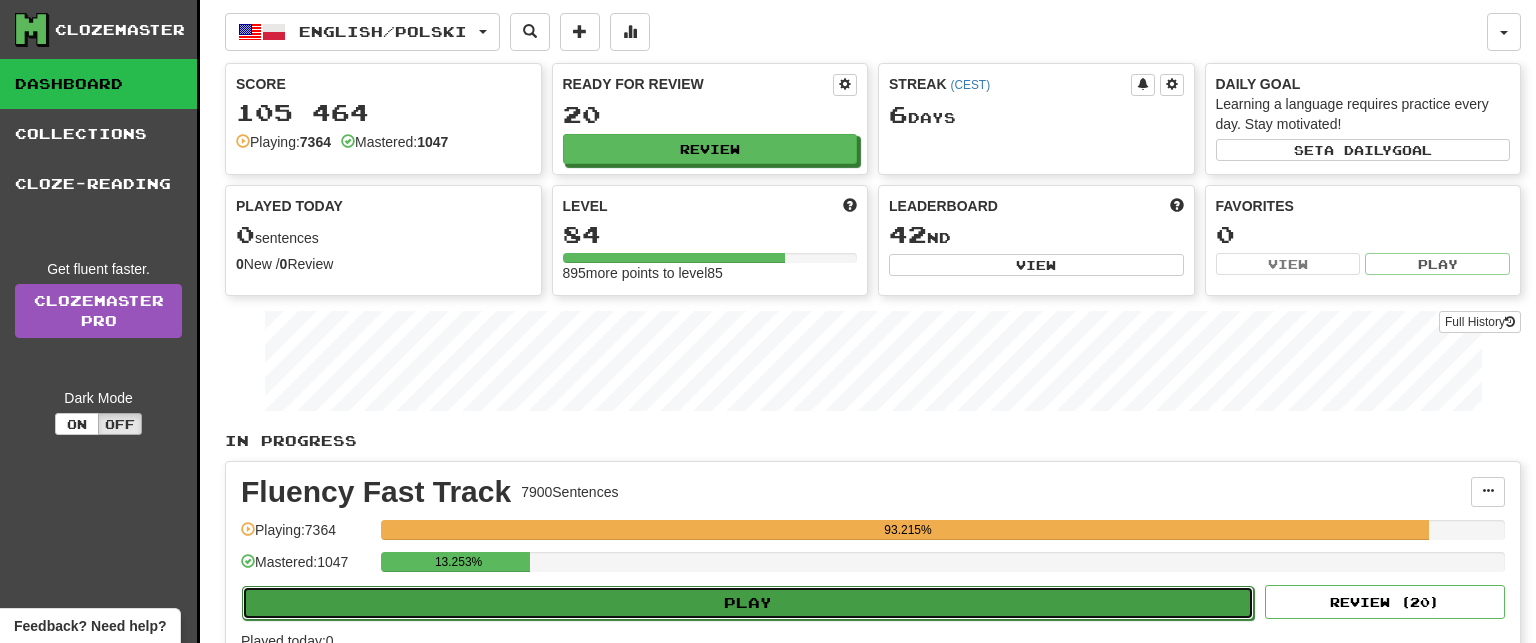 select on "**" 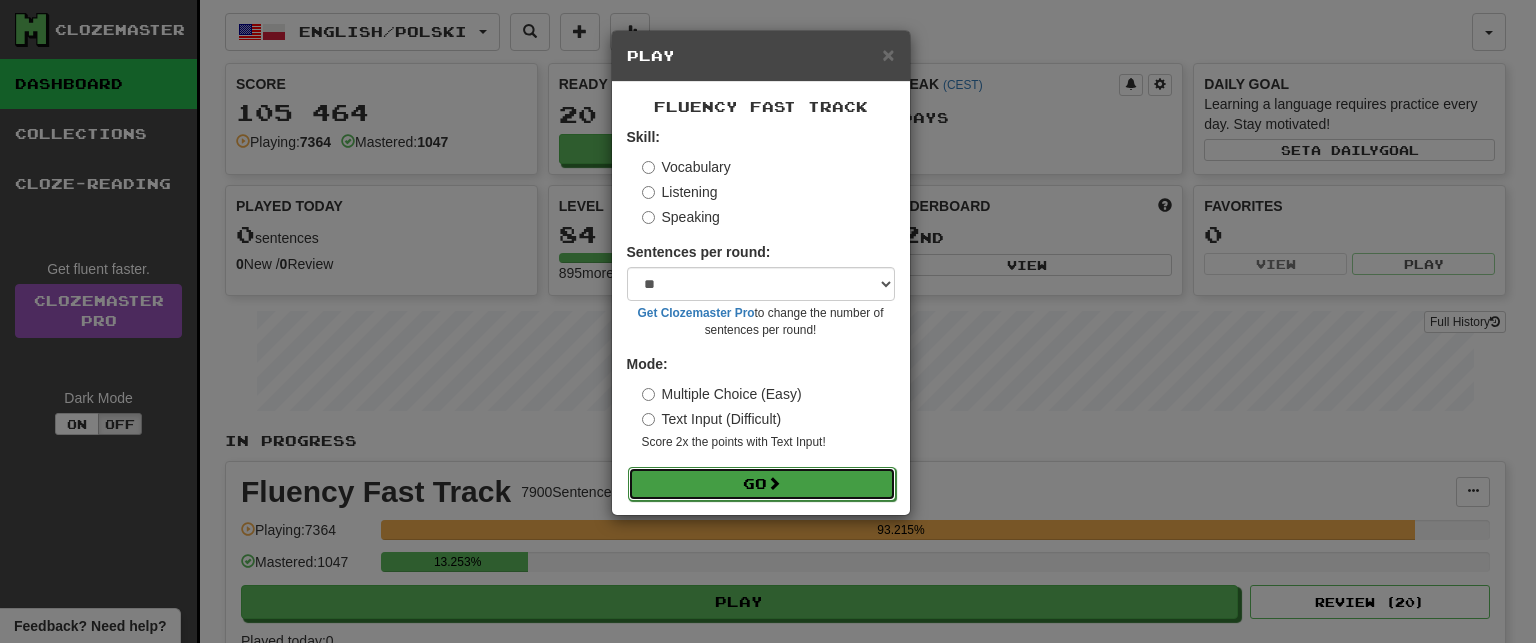 click at bounding box center (774, 483) 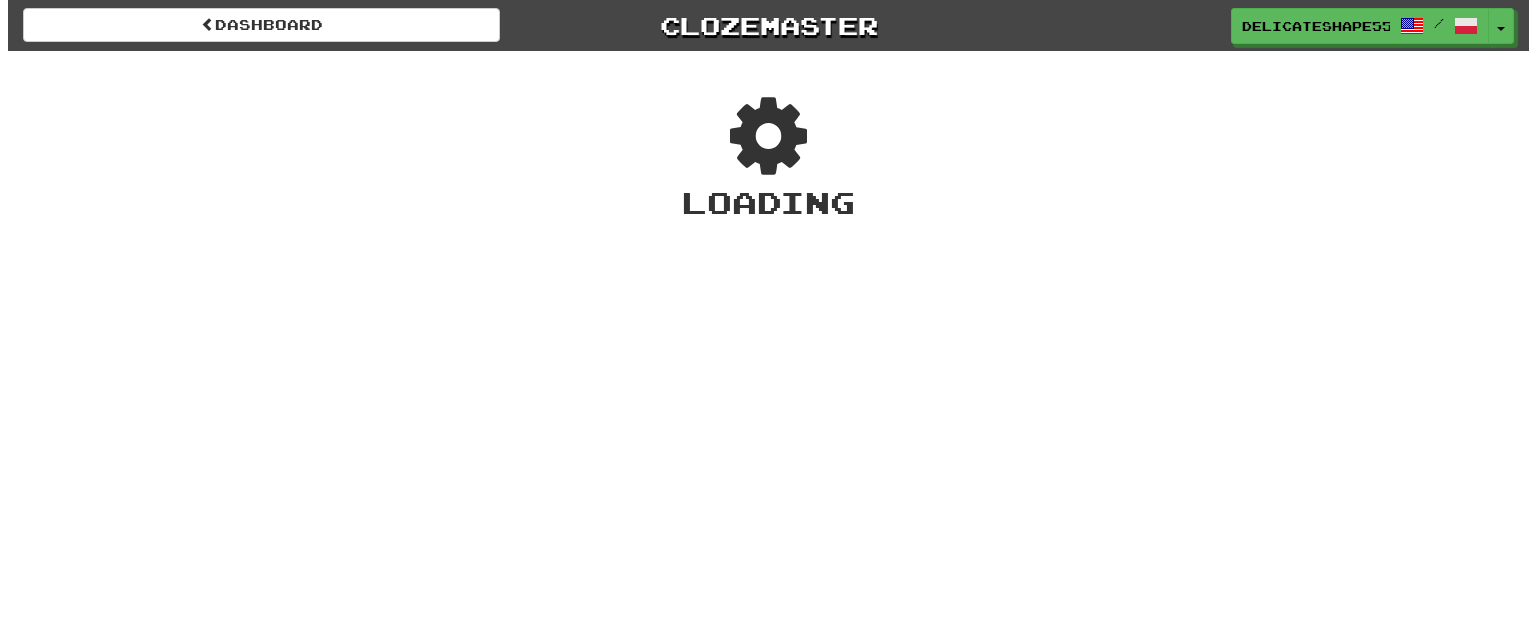 scroll, scrollTop: 0, scrollLeft: 0, axis: both 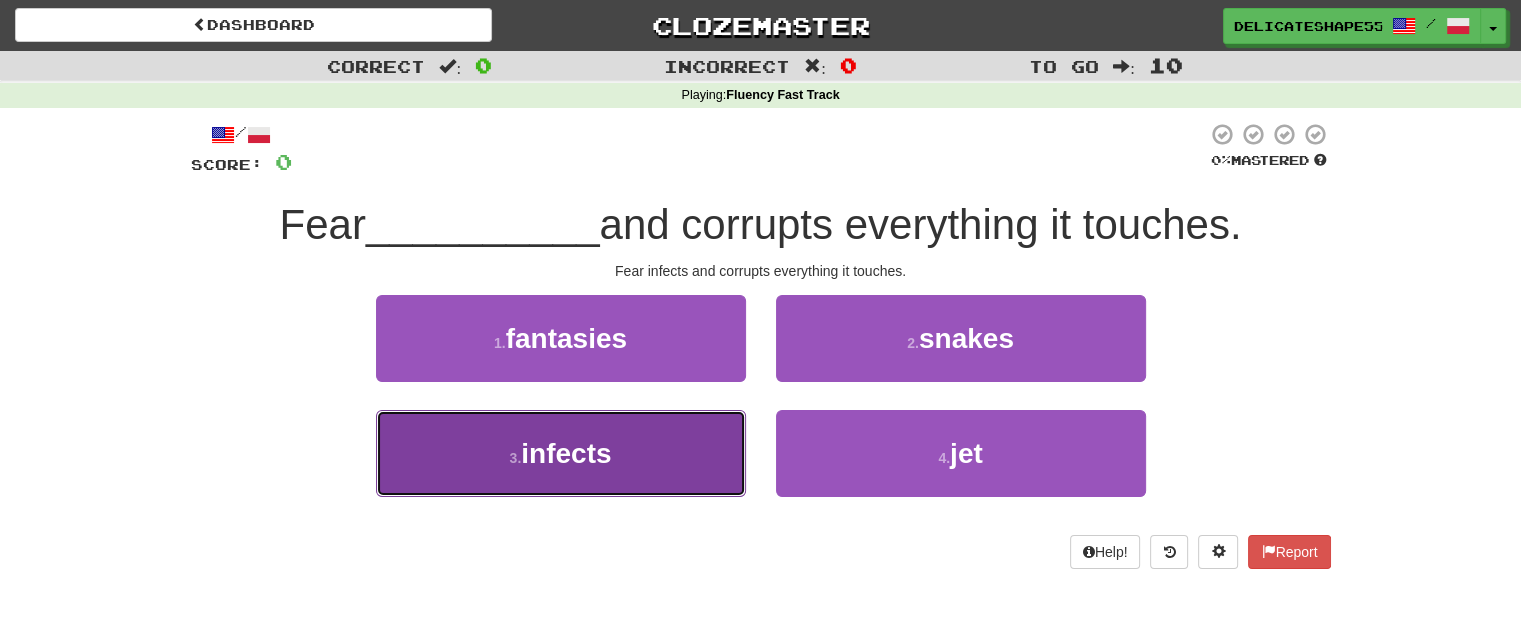 click on "3 .  infects" at bounding box center (561, 453) 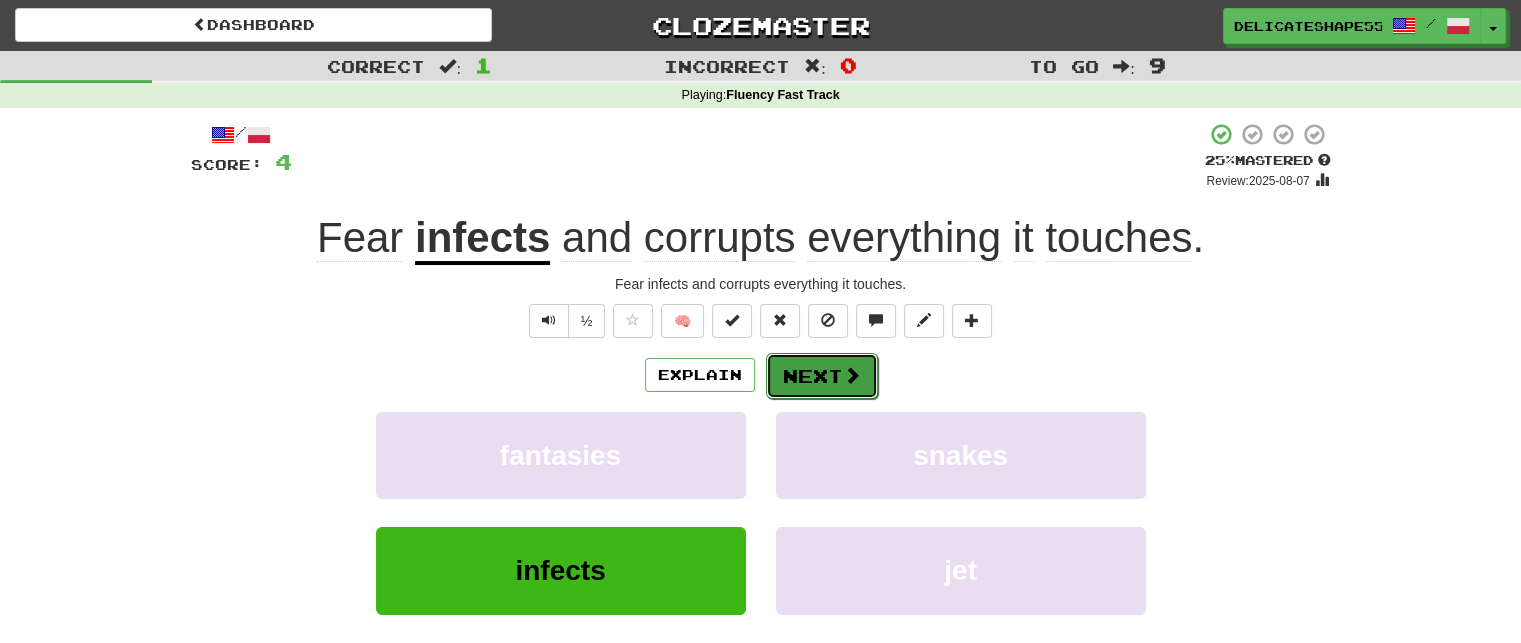 click on "Next" at bounding box center (822, 376) 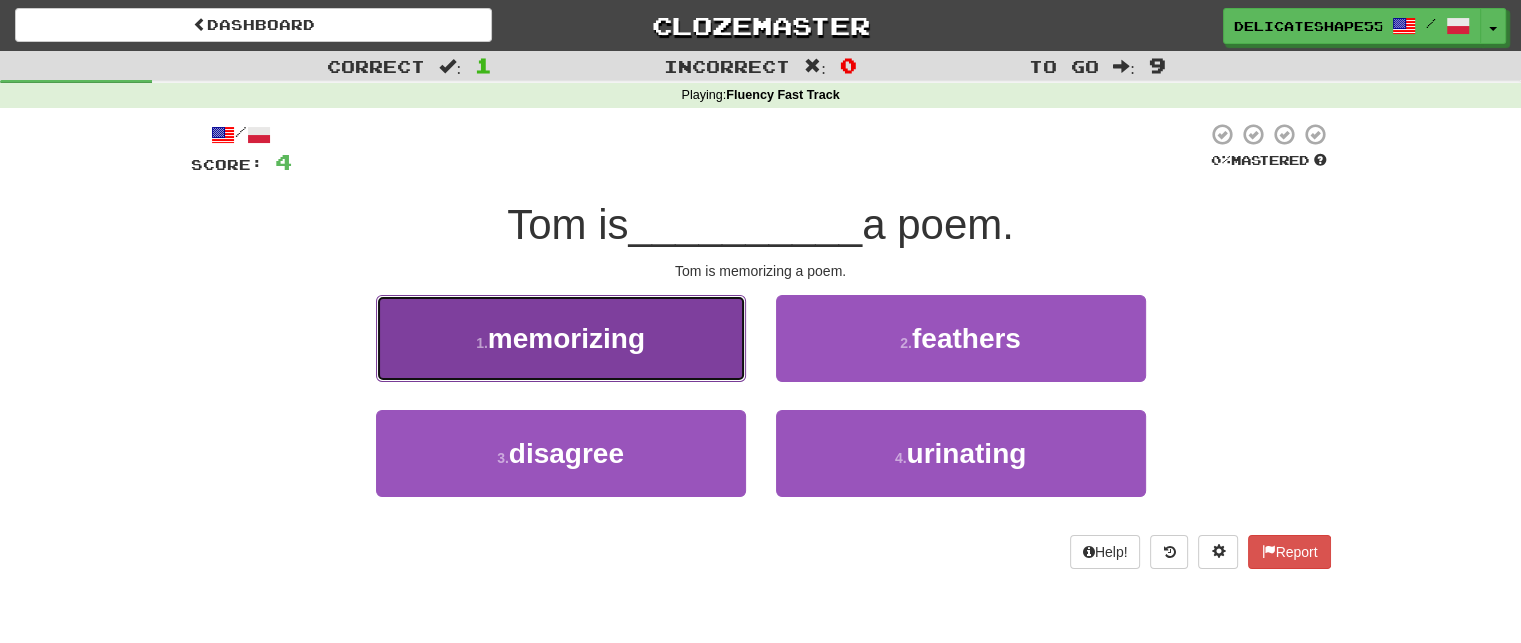 click on "1 .  memorizing" at bounding box center (561, 338) 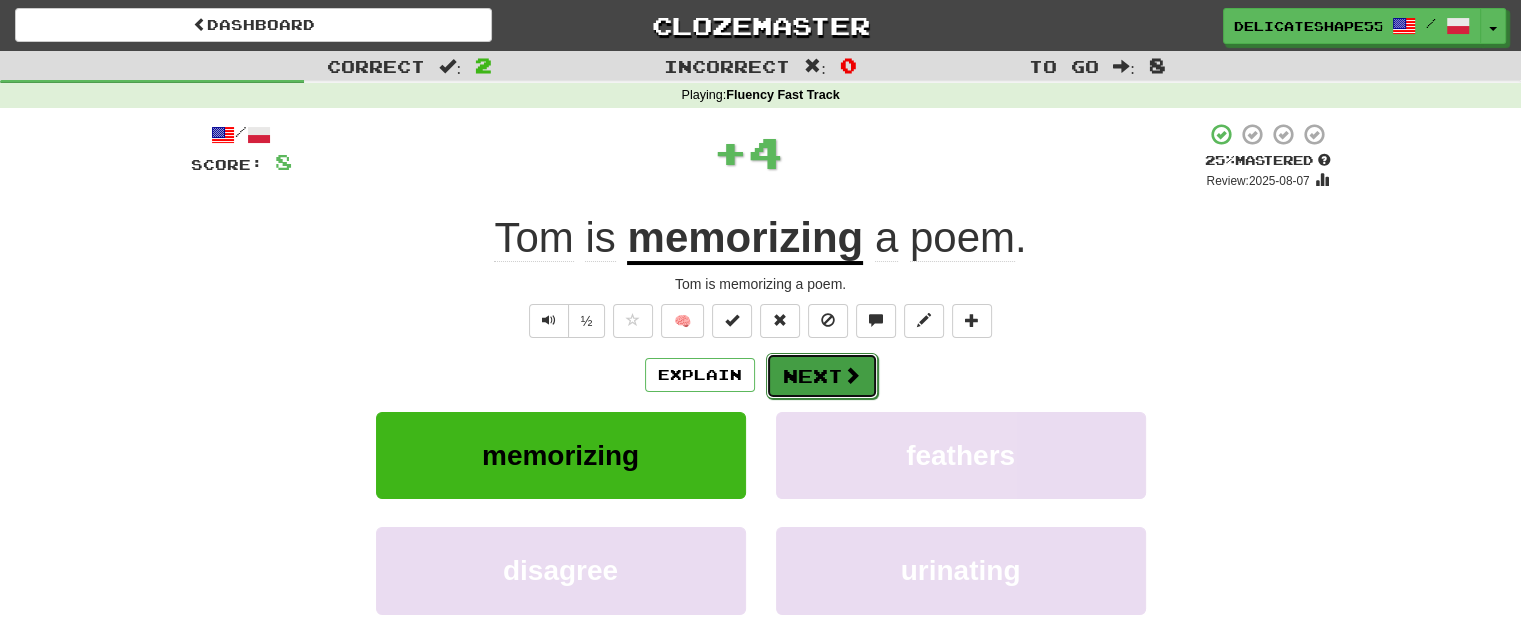 click on "Next" at bounding box center (822, 376) 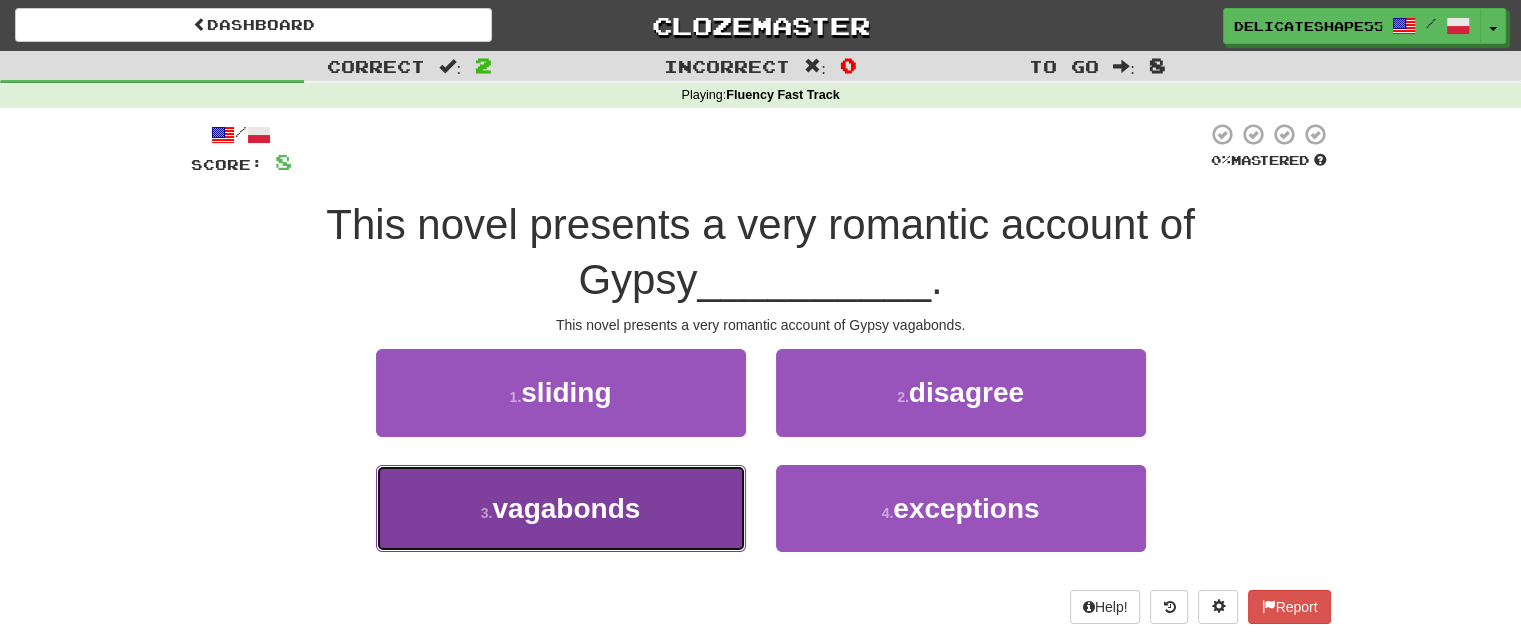 click on "3 .  vagabonds" at bounding box center [561, 508] 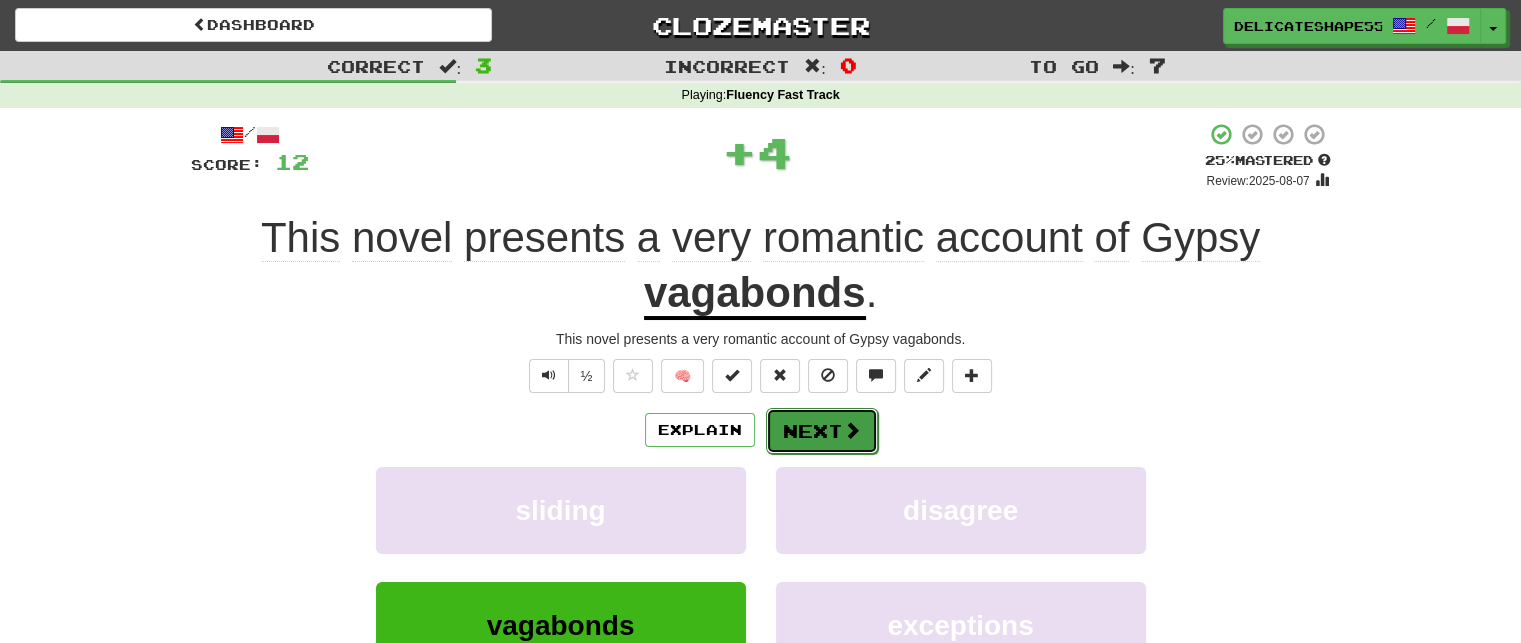 click on "Next" at bounding box center (822, 431) 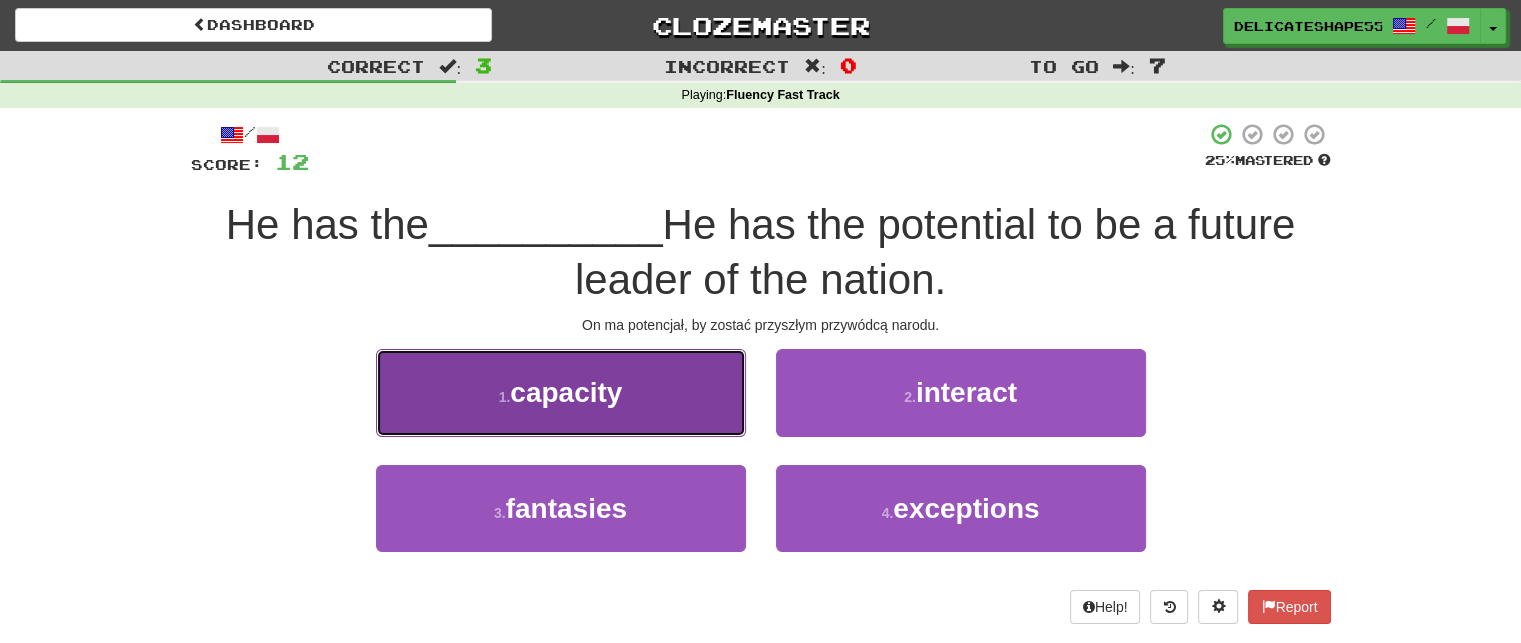 click on "1 .  capacity" at bounding box center (561, 392) 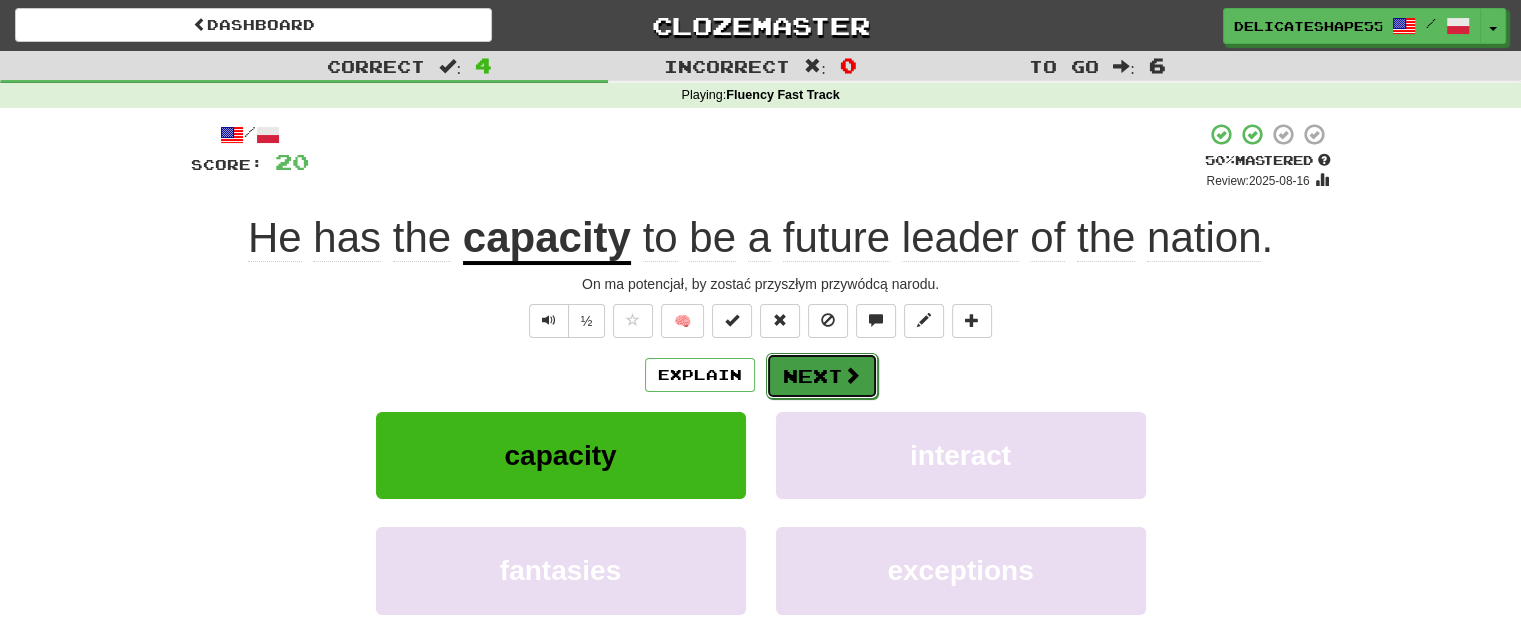click on "Next" at bounding box center [822, 376] 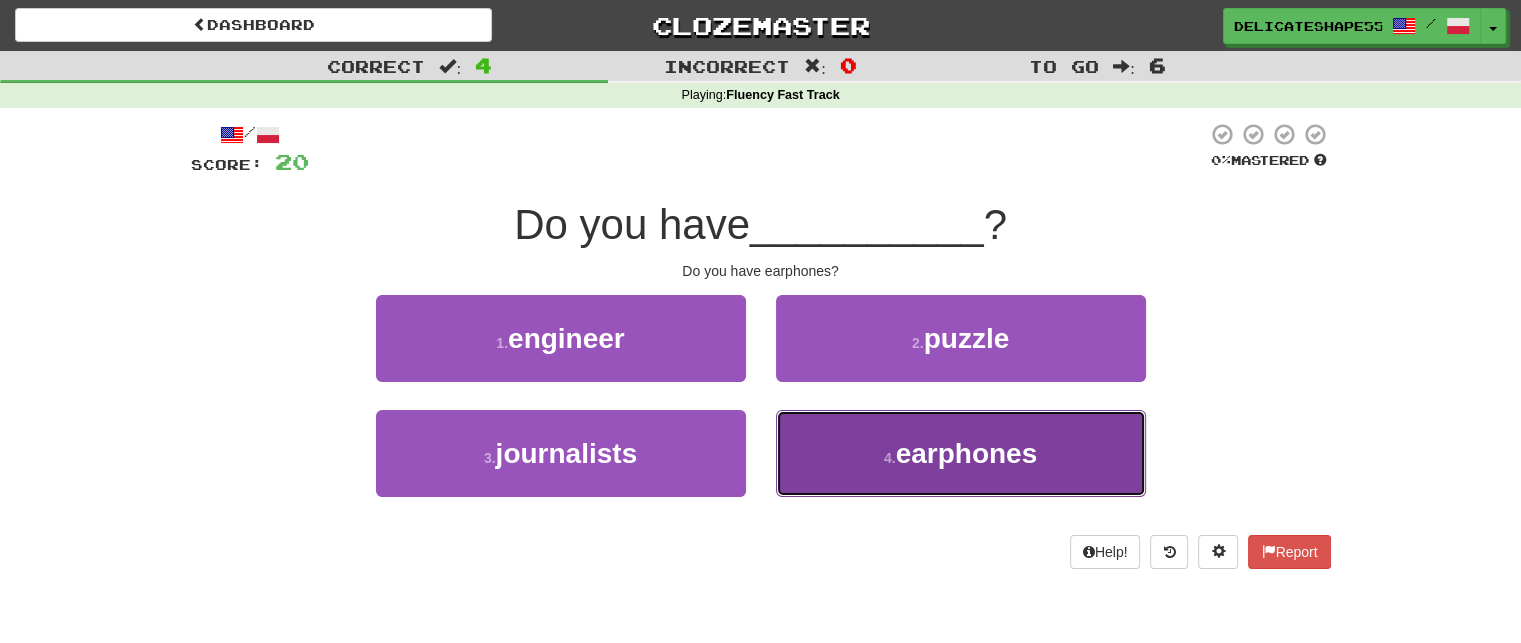 click on "4 .  earphones" at bounding box center [961, 453] 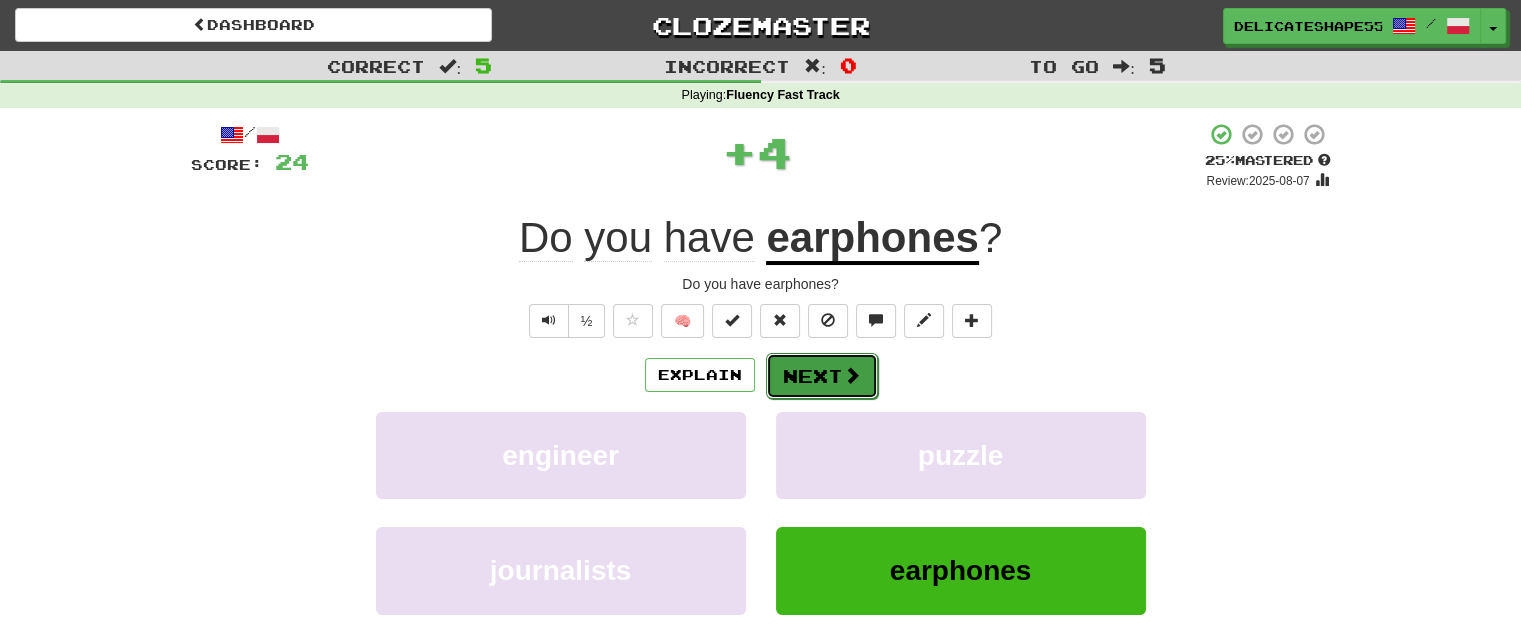 click on "Next" at bounding box center [822, 376] 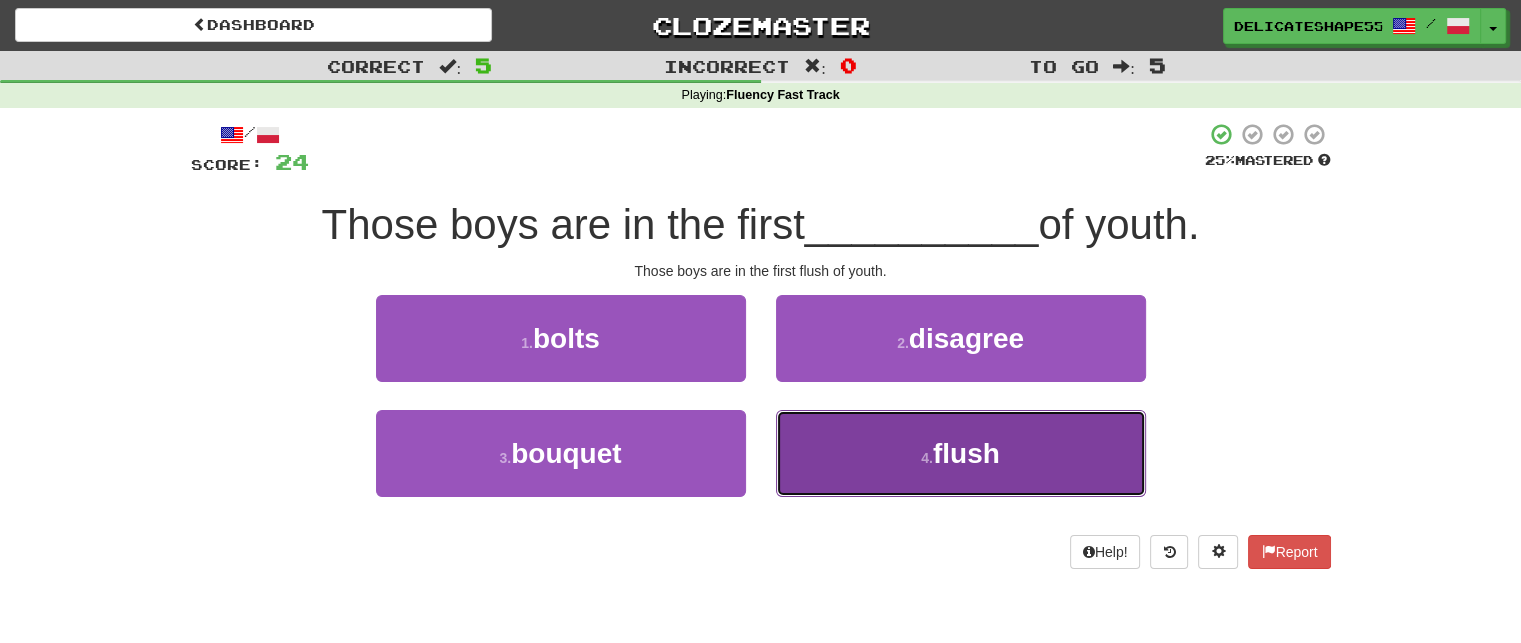 click on "4 .  flush" at bounding box center [961, 453] 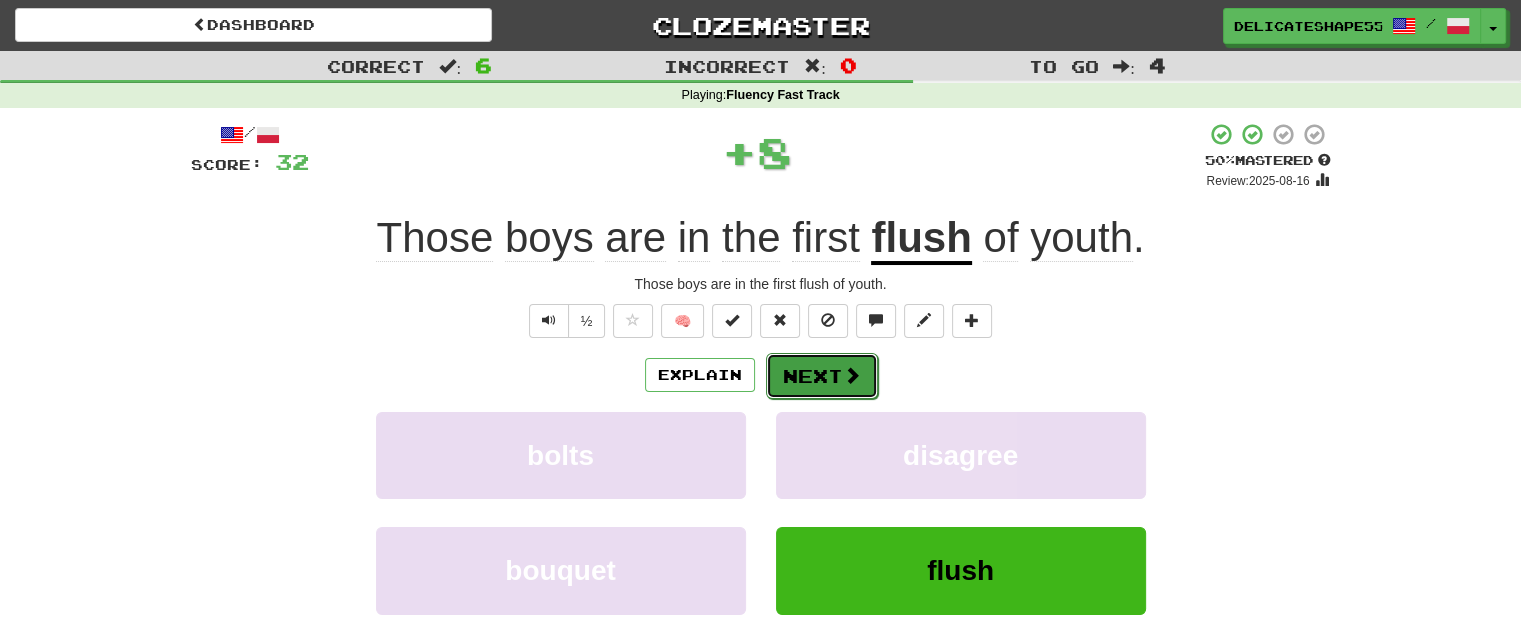 click on "Next" at bounding box center [822, 376] 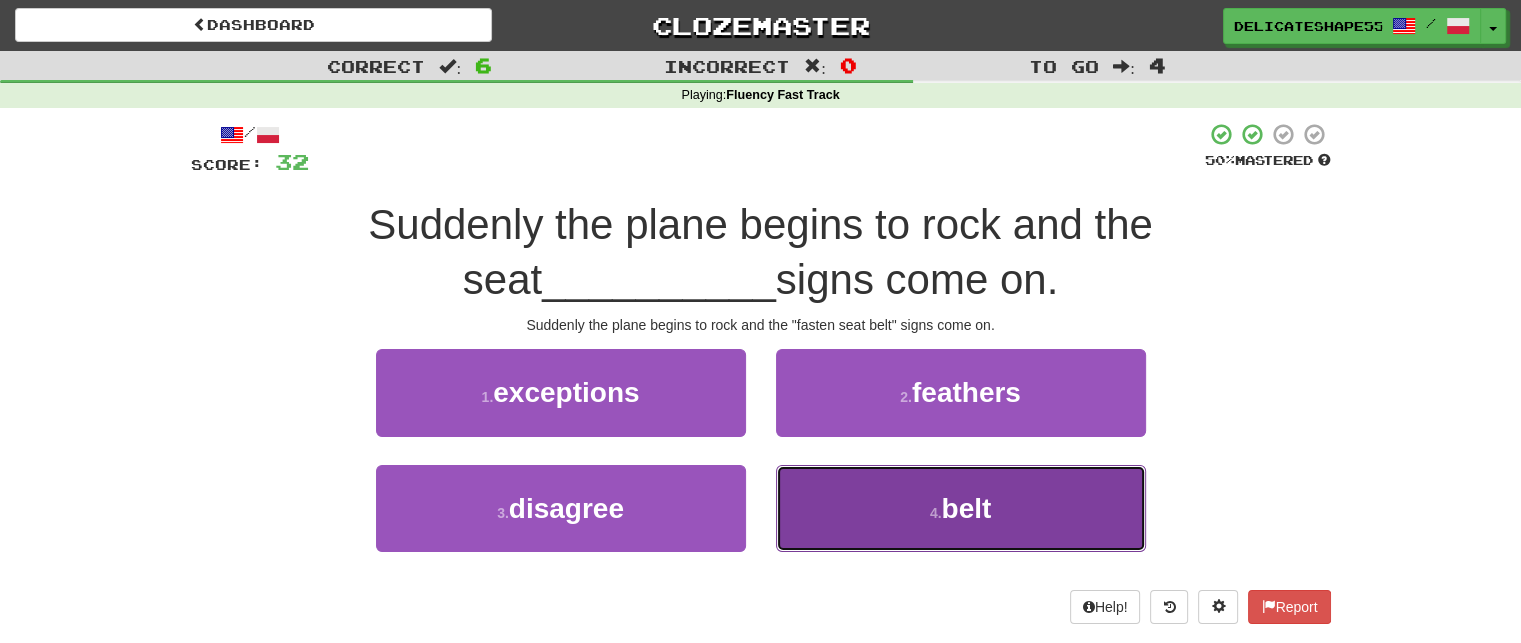 click on "4 .  belt" at bounding box center (961, 508) 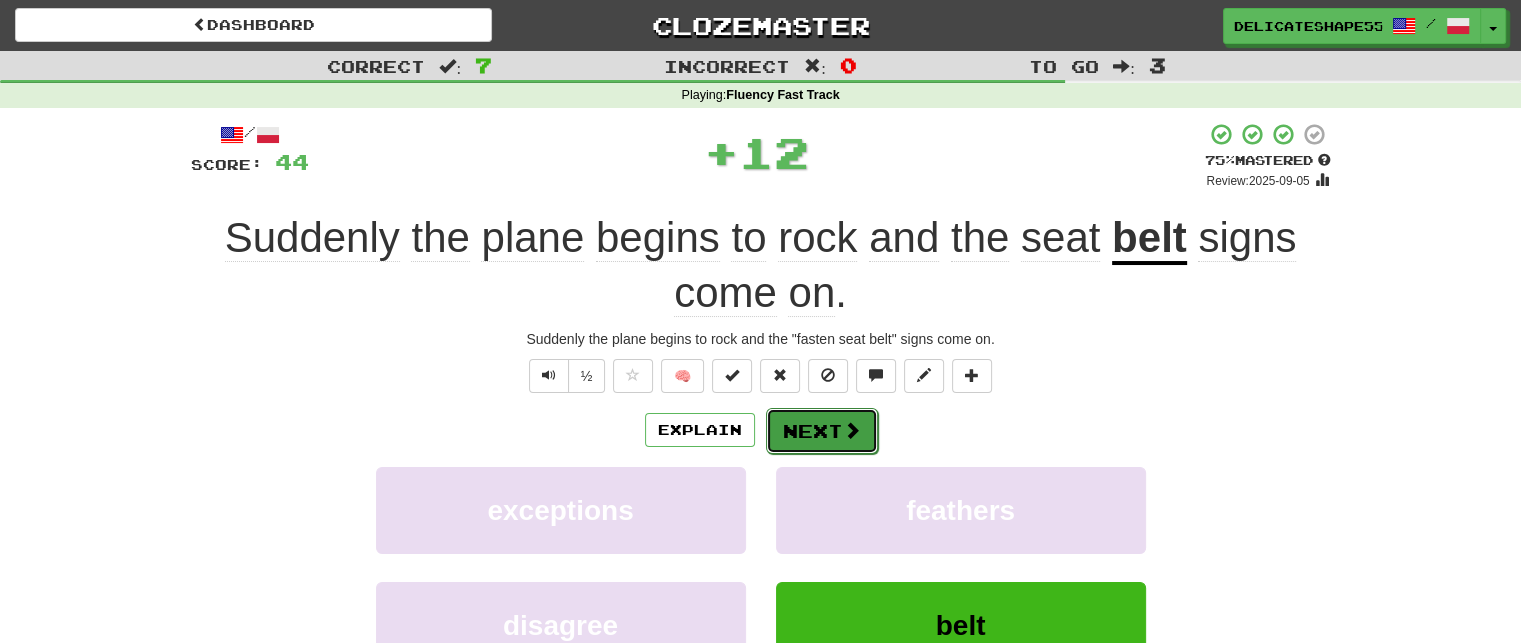 click on "Next" at bounding box center (822, 431) 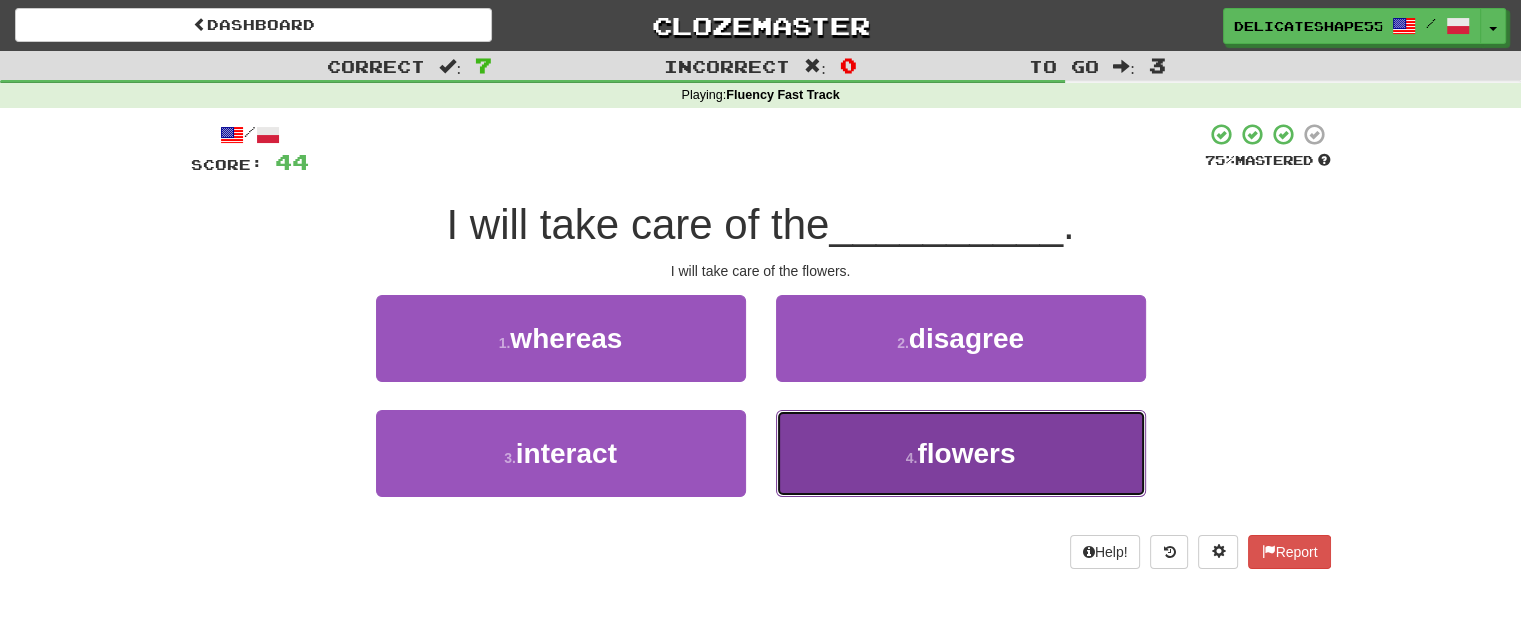 click on "4 .  flowers" at bounding box center [961, 453] 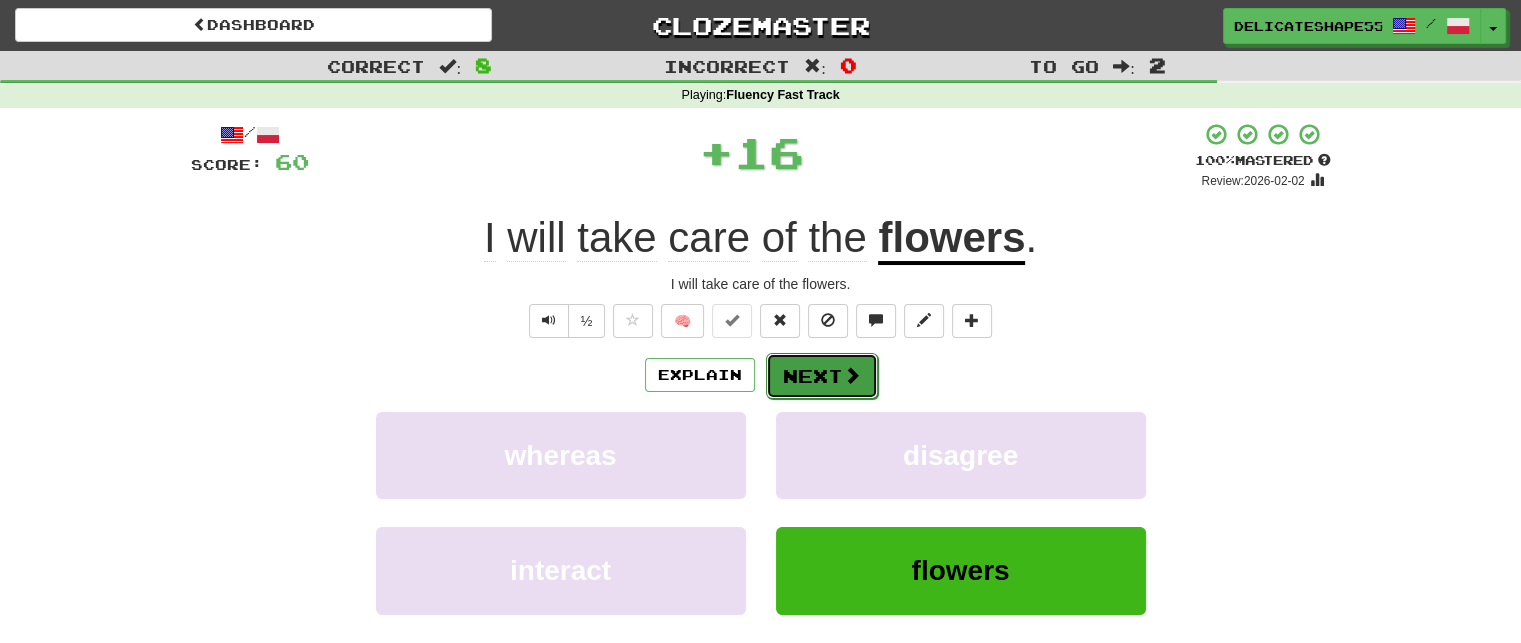 click on "Next" at bounding box center (822, 376) 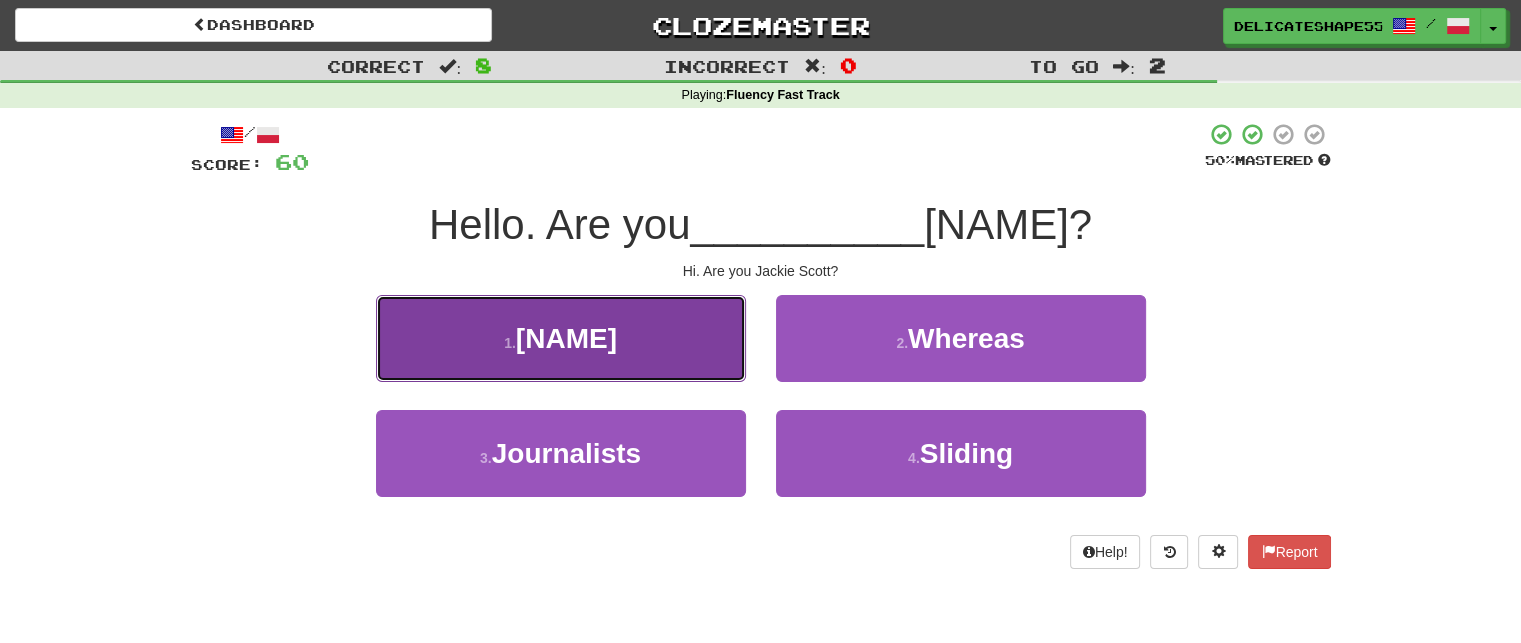 click on "Jackie" at bounding box center (561, 338) 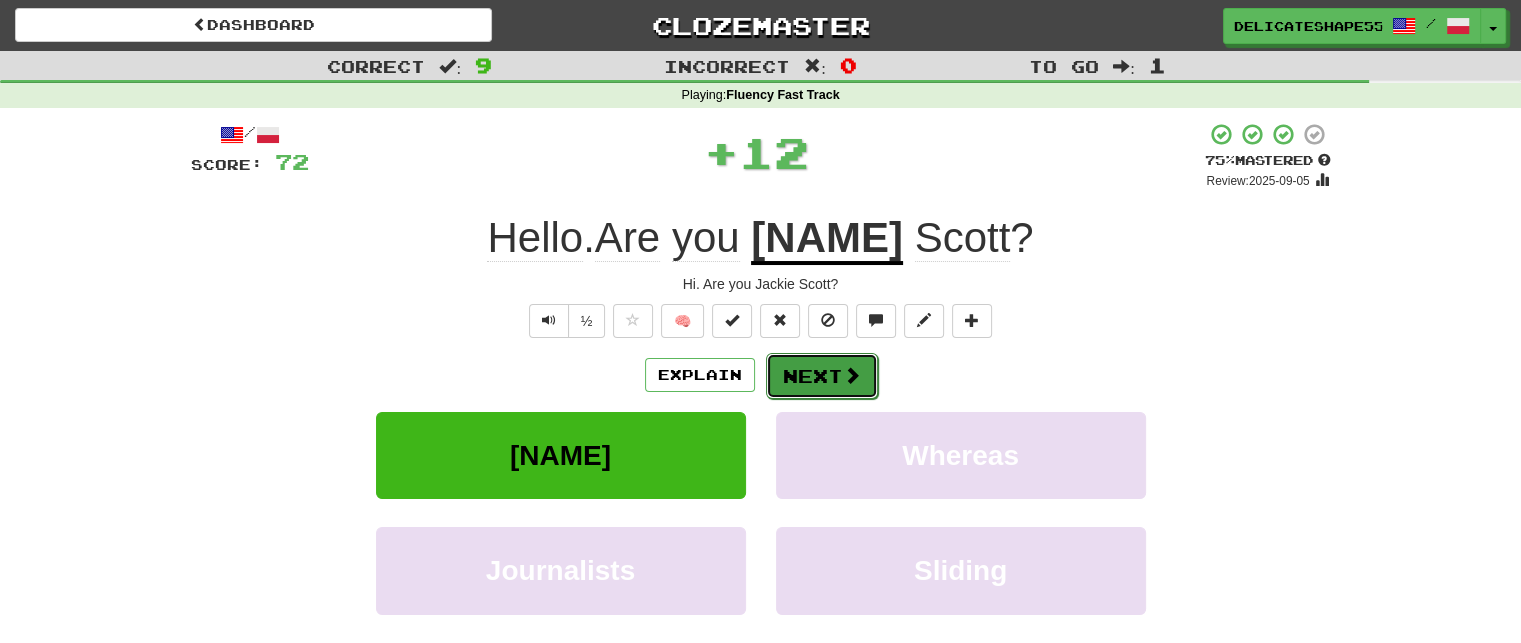 click on "Next" at bounding box center [822, 376] 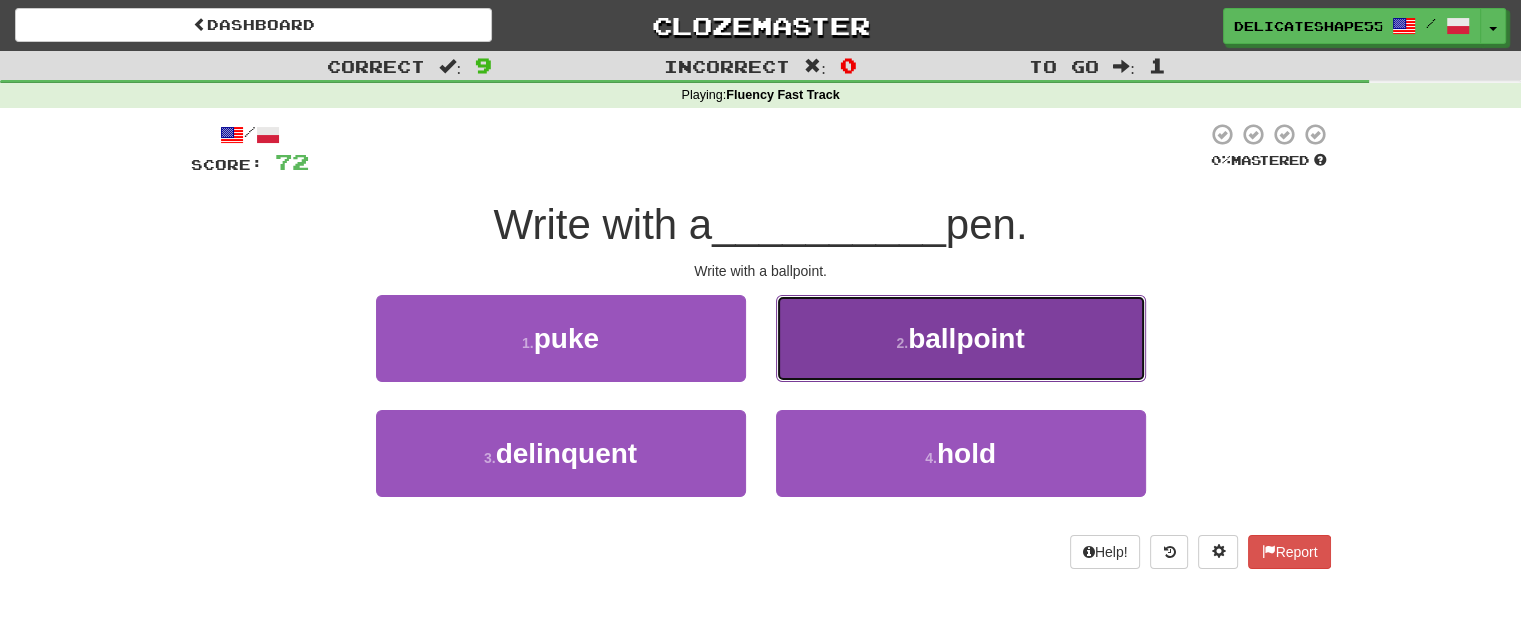 click on "2 .  ballpoint" at bounding box center (961, 338) 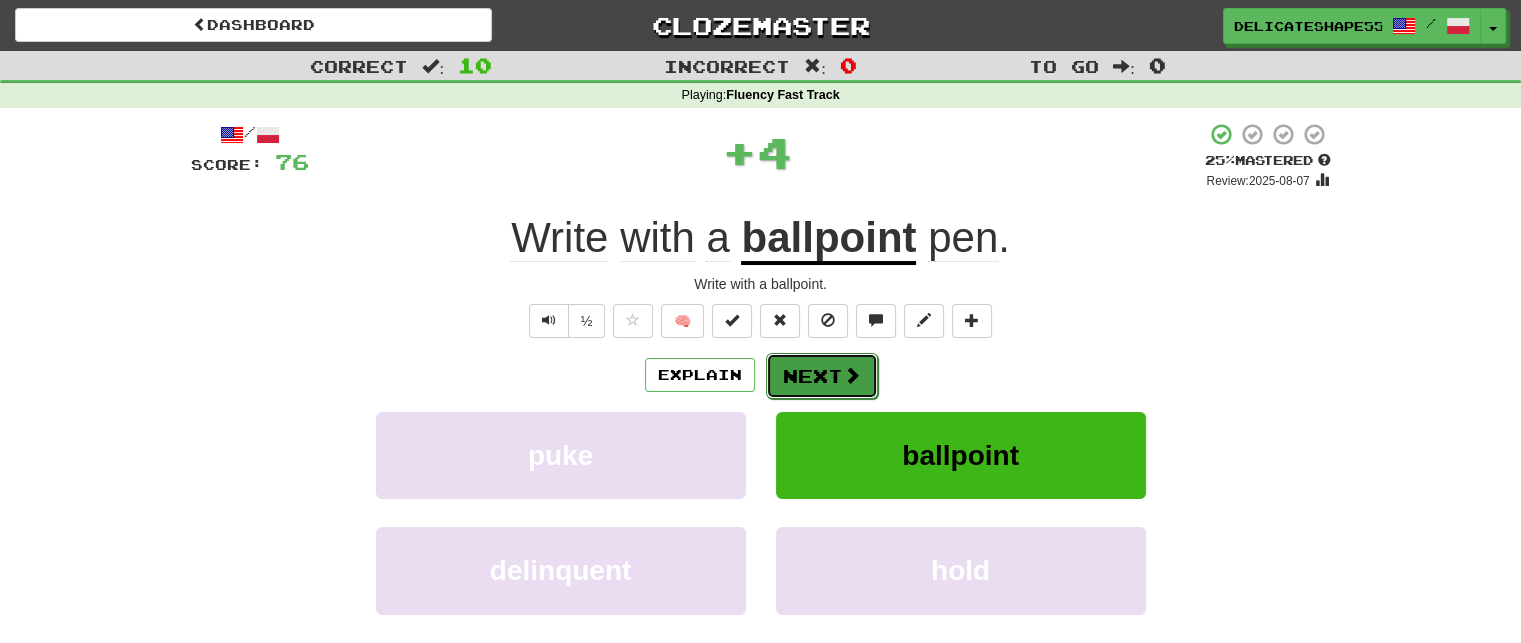 click on "Next" at bounding box center (822, 376) 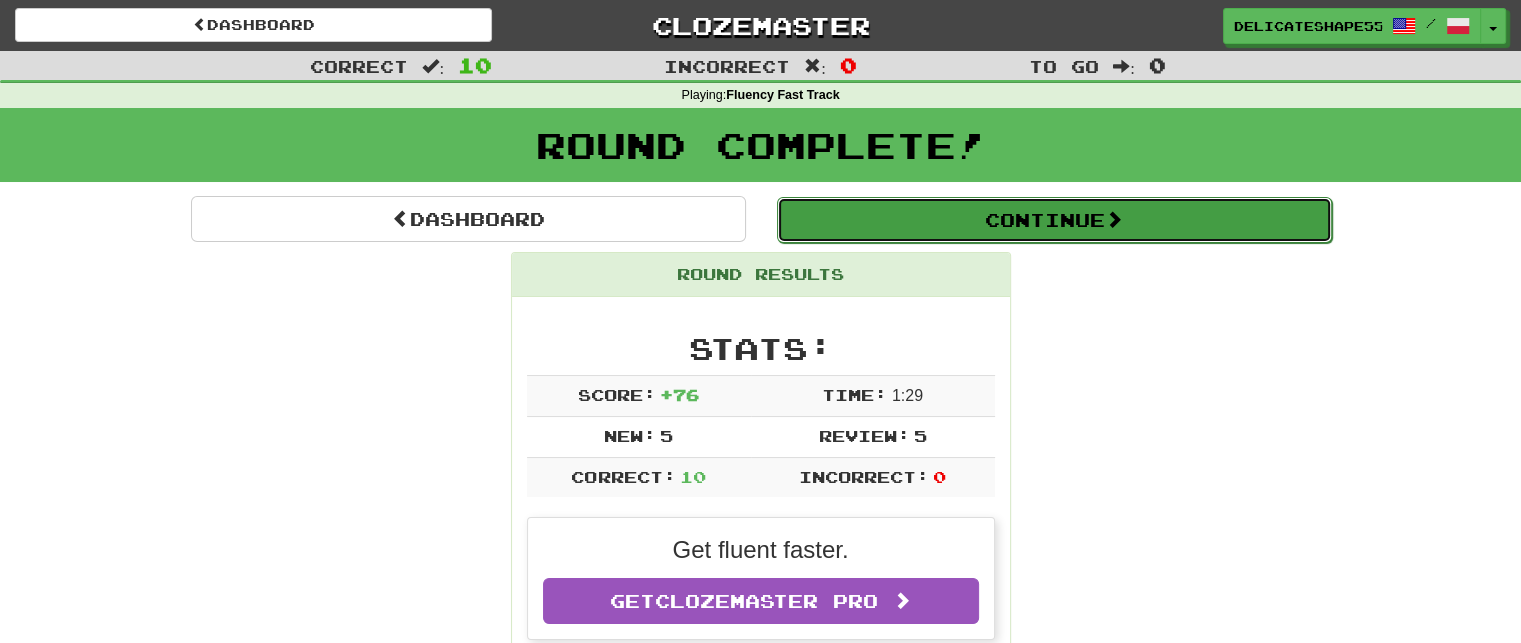 click on "Continue" at bounding box center (1054, 220) 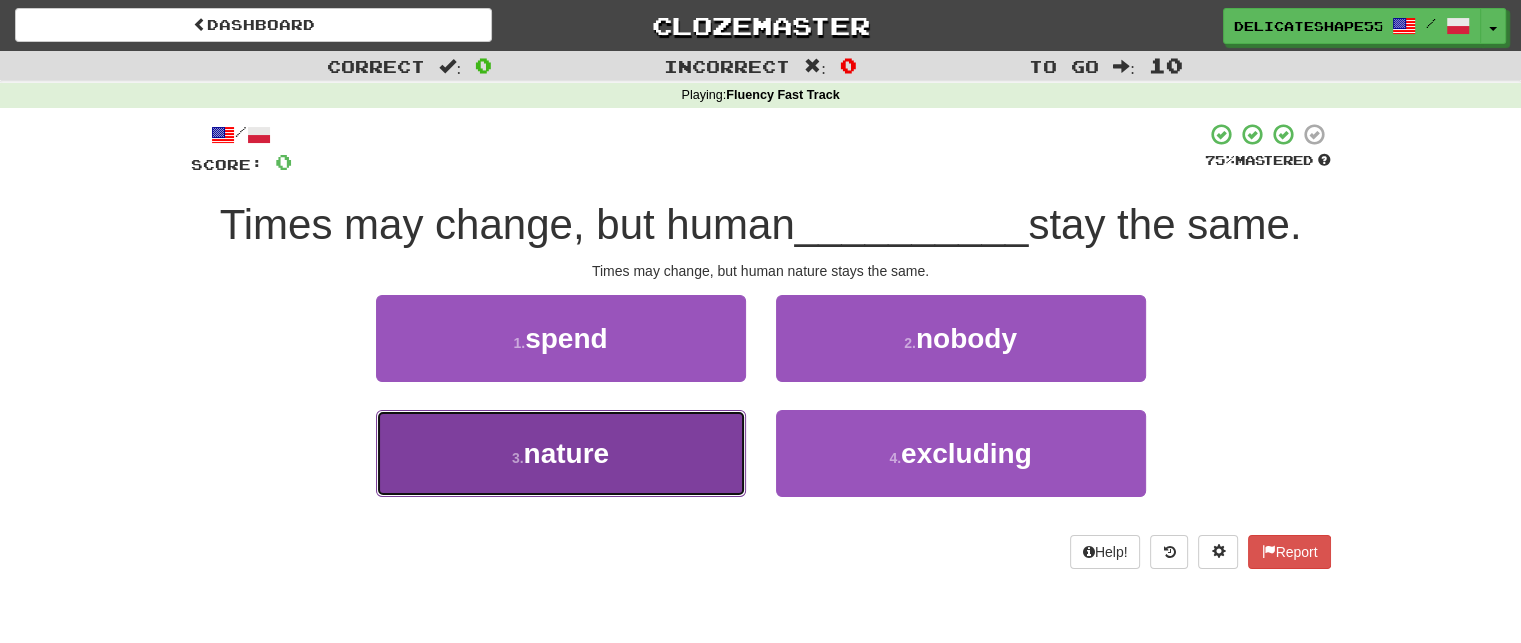 click on "3 .  nature" at bounding box center [561, 453] 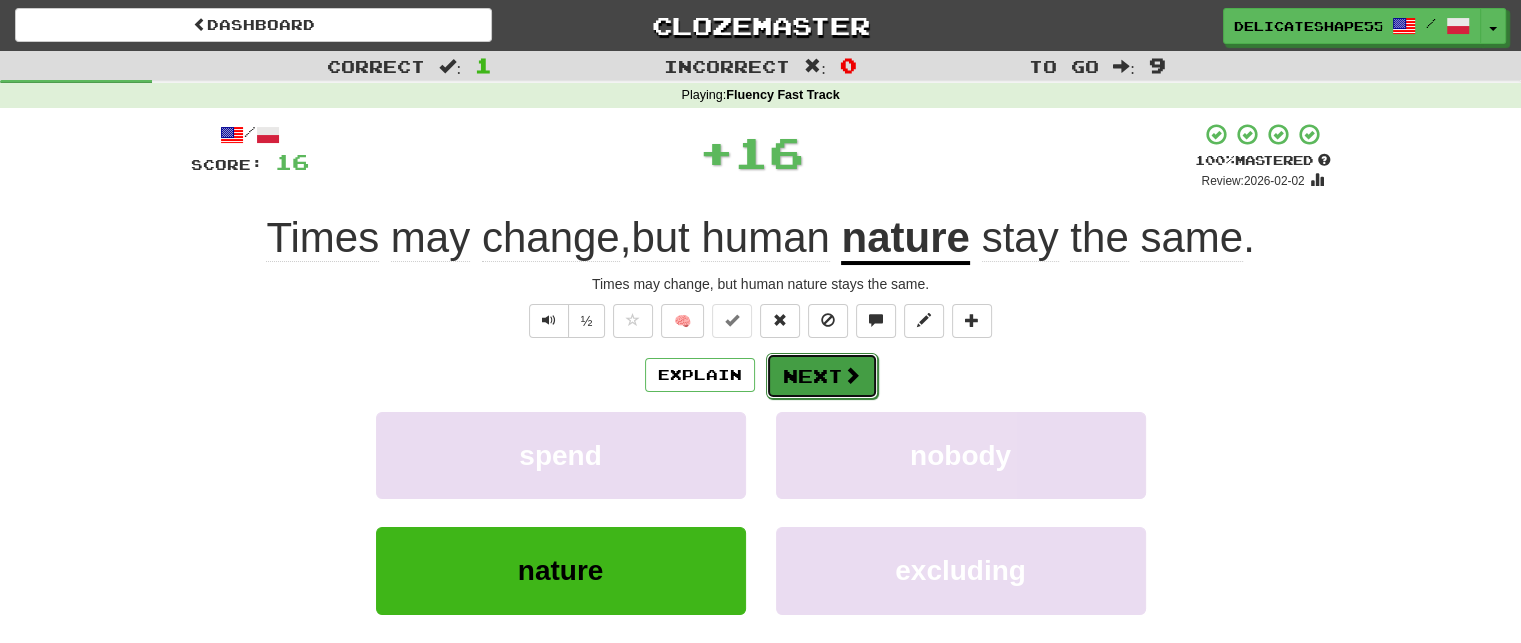 click on "Next" at bounding box center [822, 376] 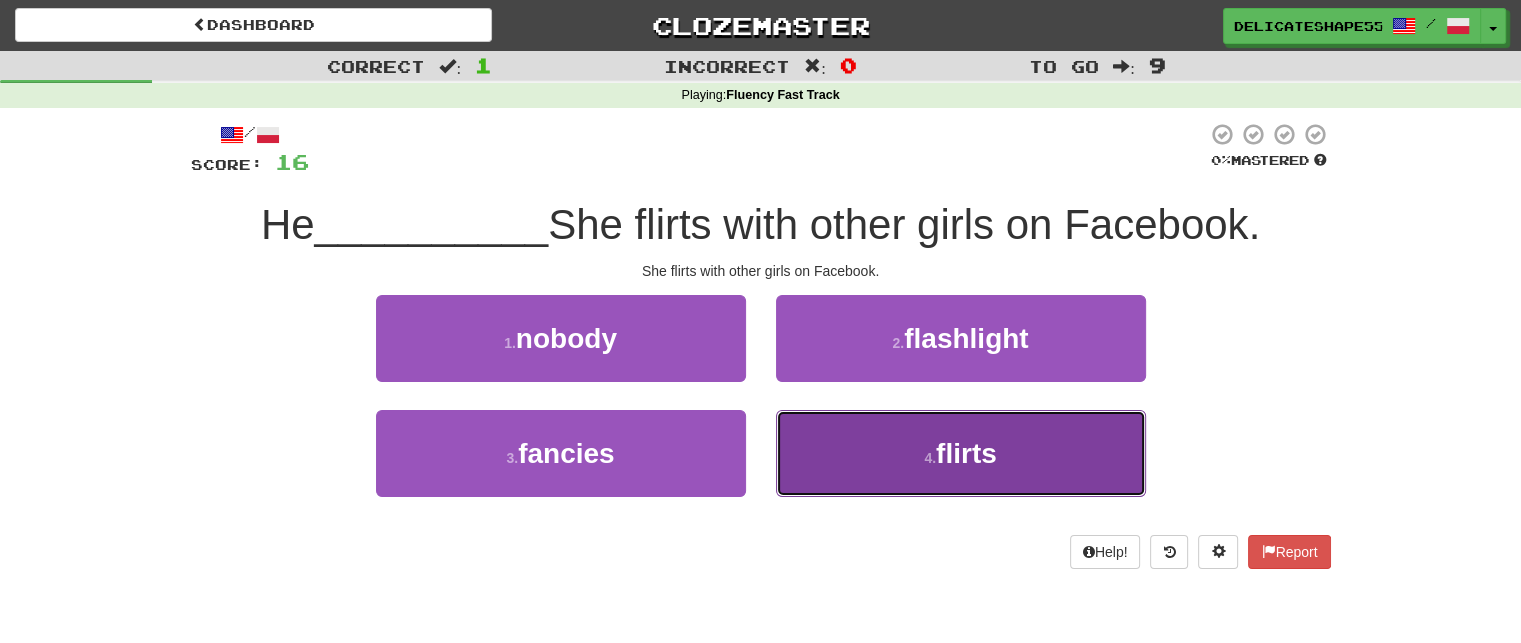 click on "4 .  flirts" at bounding box center [961, 453] 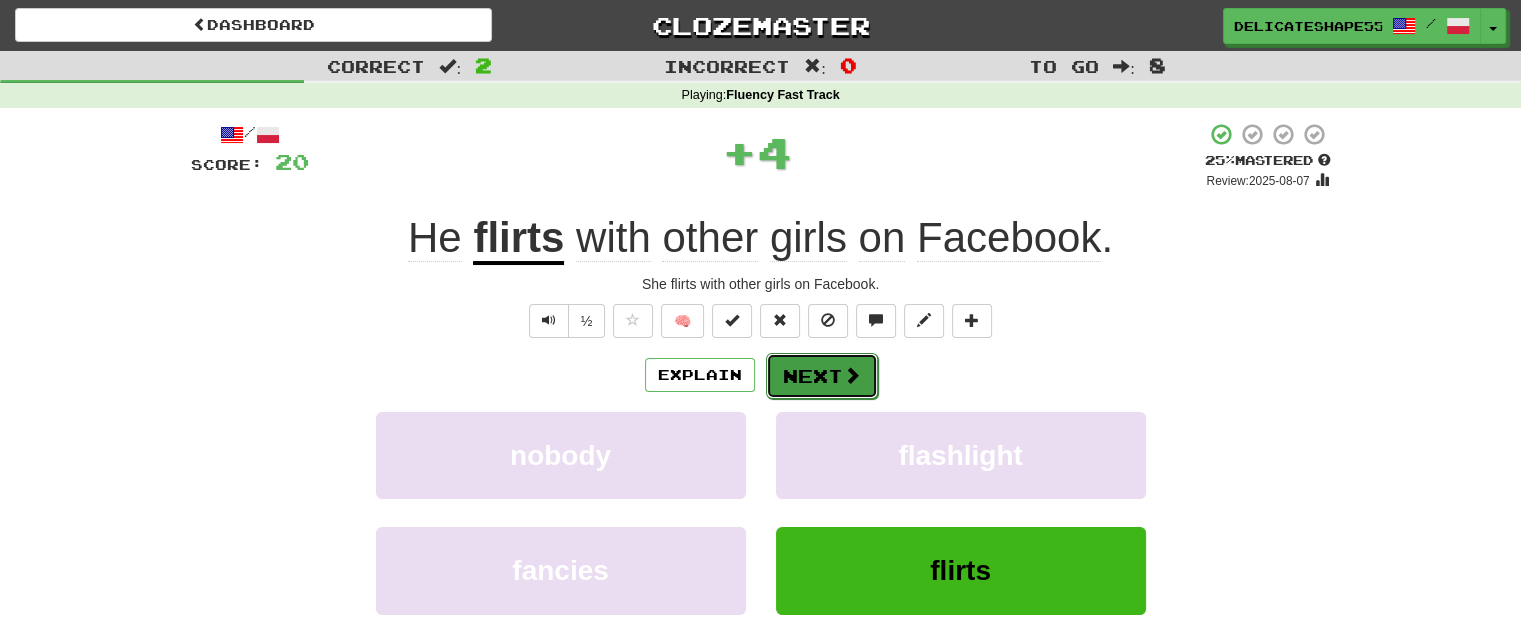 click on "Next" at bounding box center (822, 376) 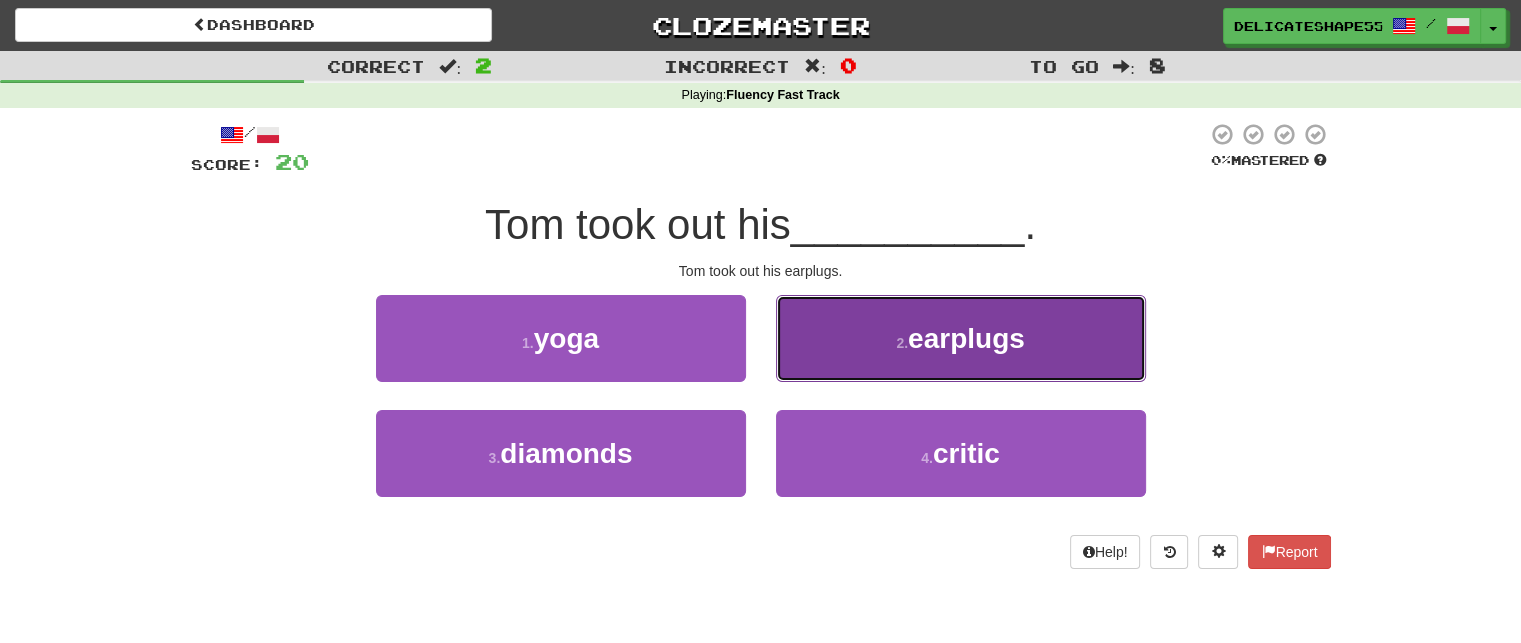 click on "2 .  earplugs" at bounding box center (961, 338) 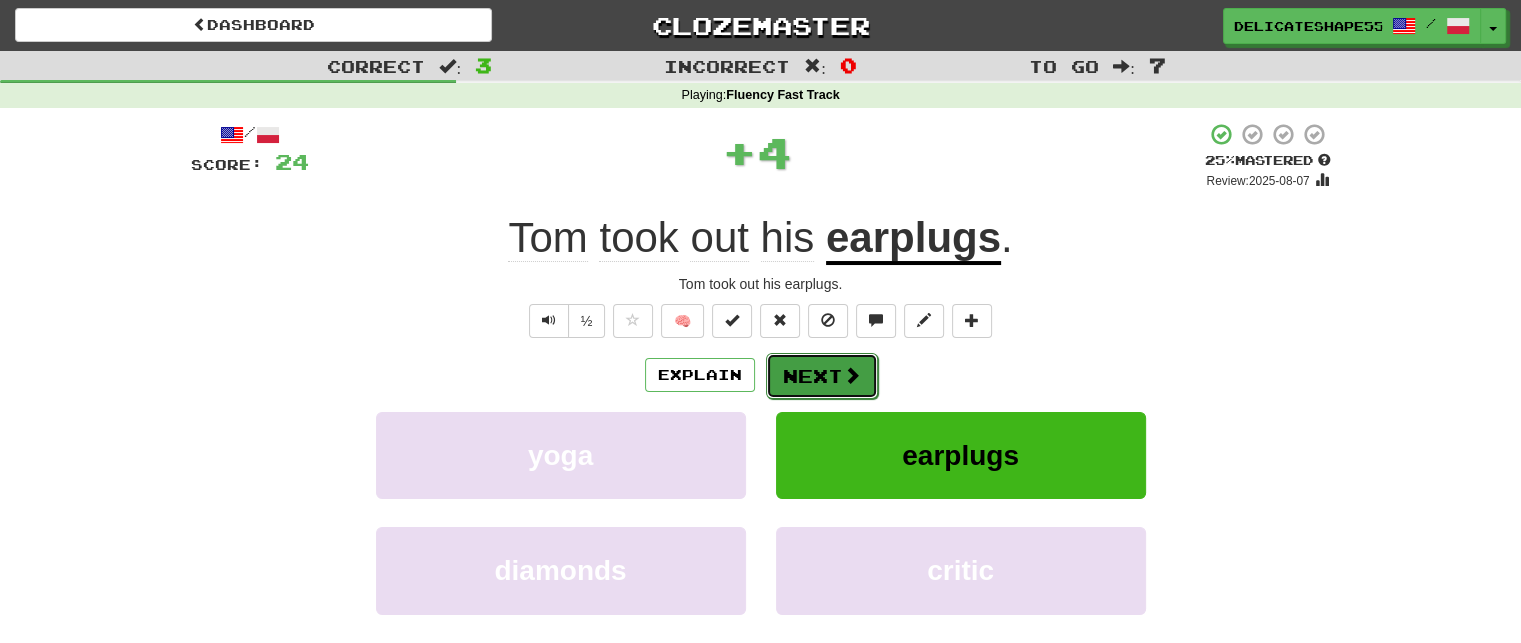 click at bounding box center [852, 375] 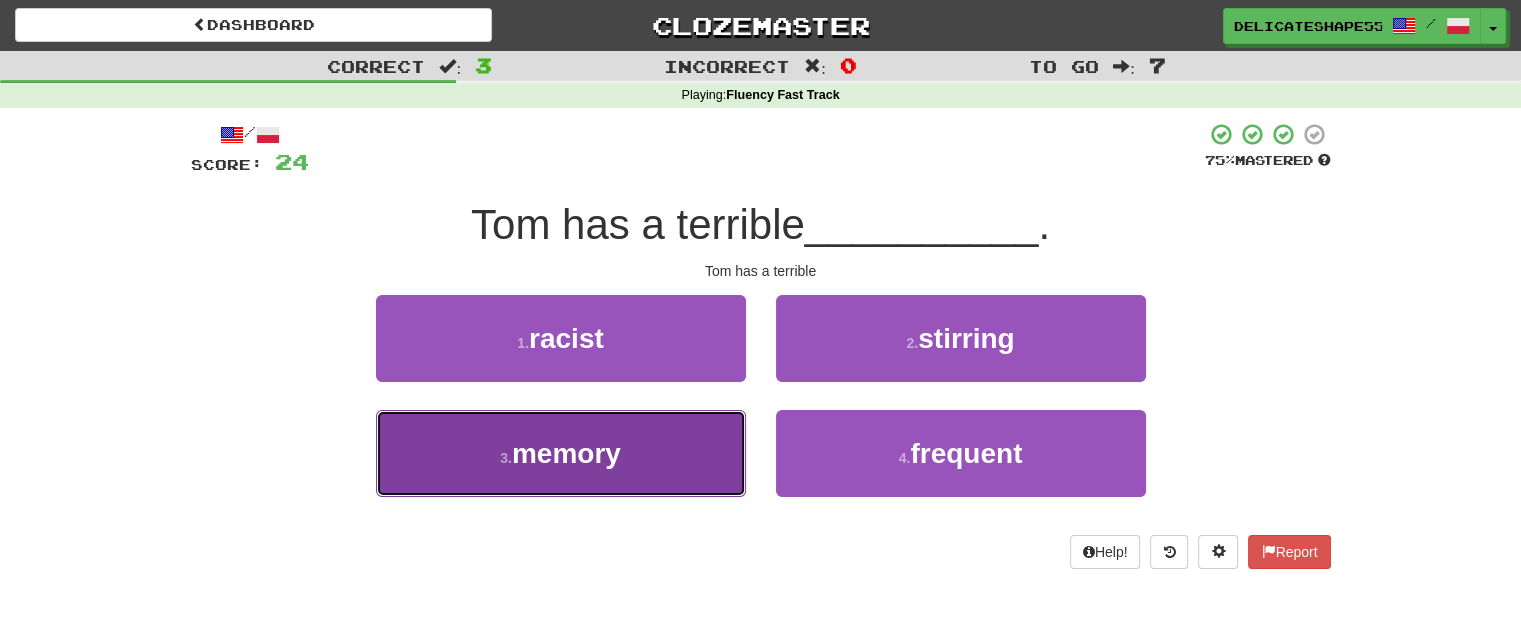 click on "3 .  memory" at bounding box center [561, 453] 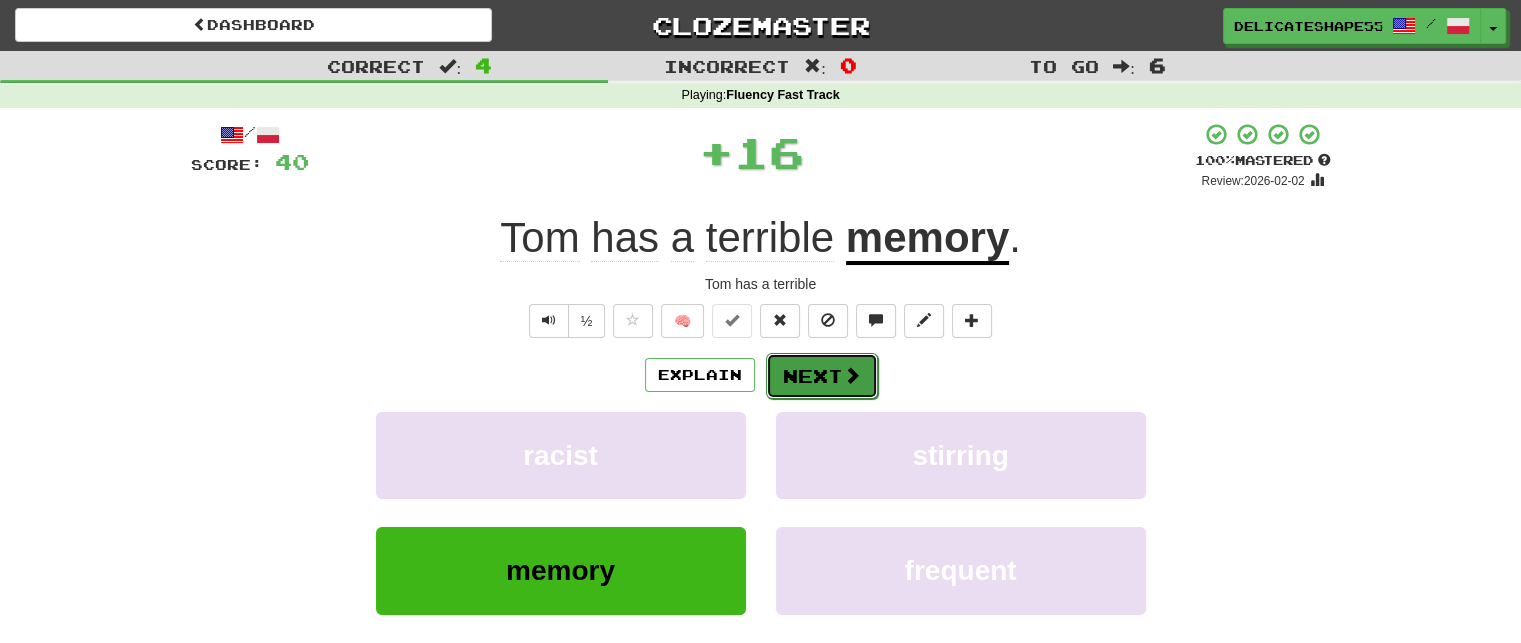 click on "Next" at bounding box center [822, 376] 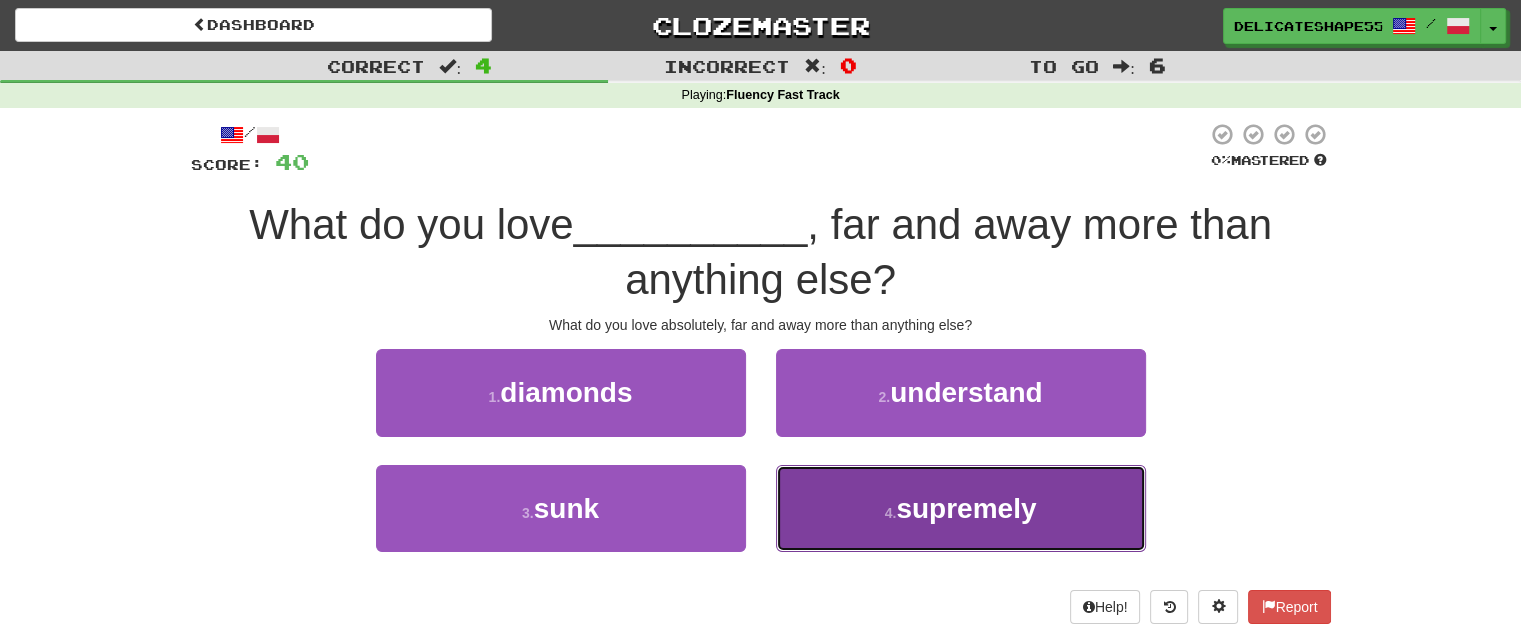 click on "4 .  supremely" at bounding box center [961, 508] 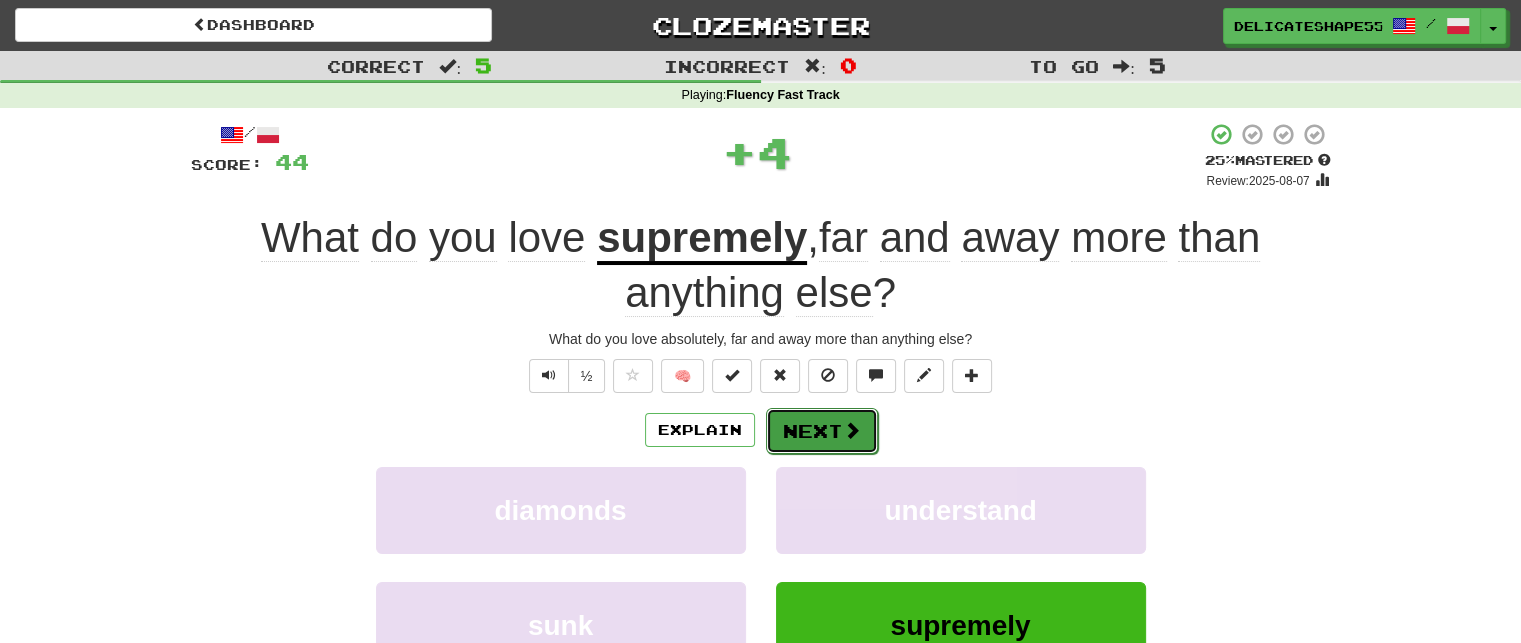 click at bounding box center (852, 430) 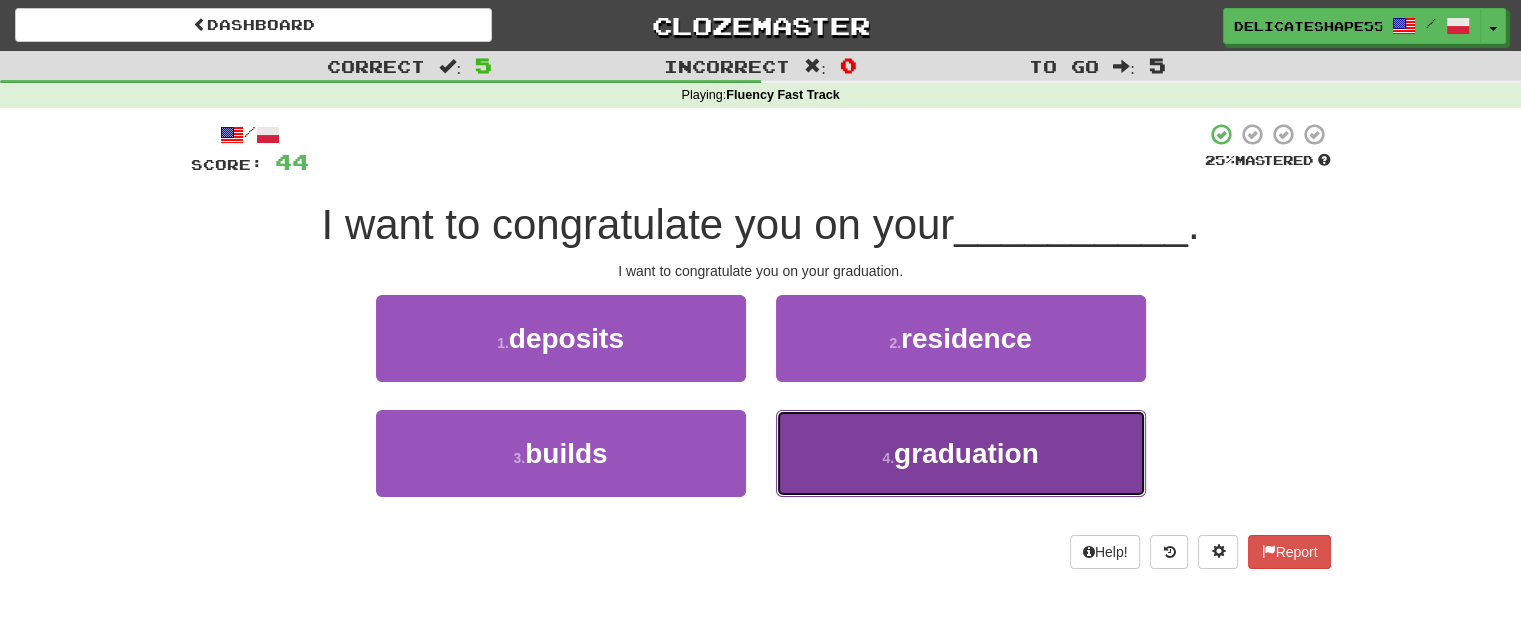 click on "4 .  graduation" at bounding box center (961, 453) 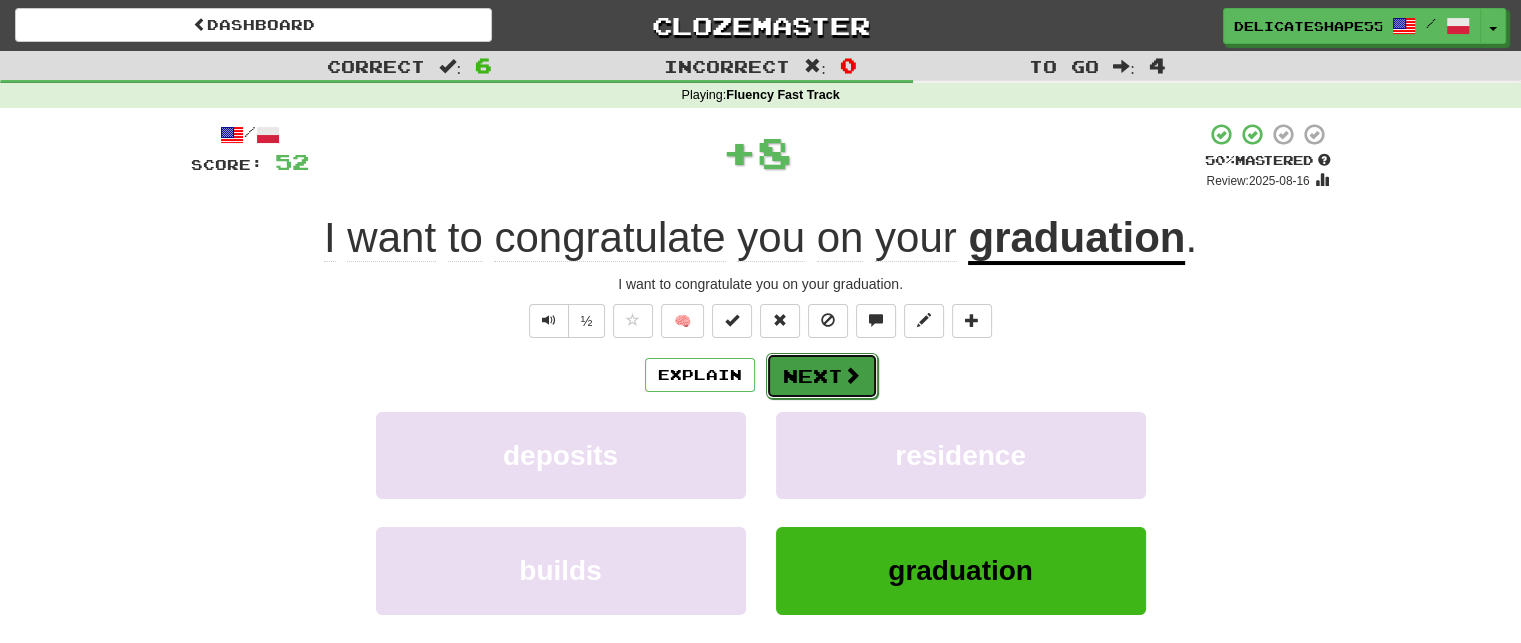 click on "Next" at bounding box center (822, 376) 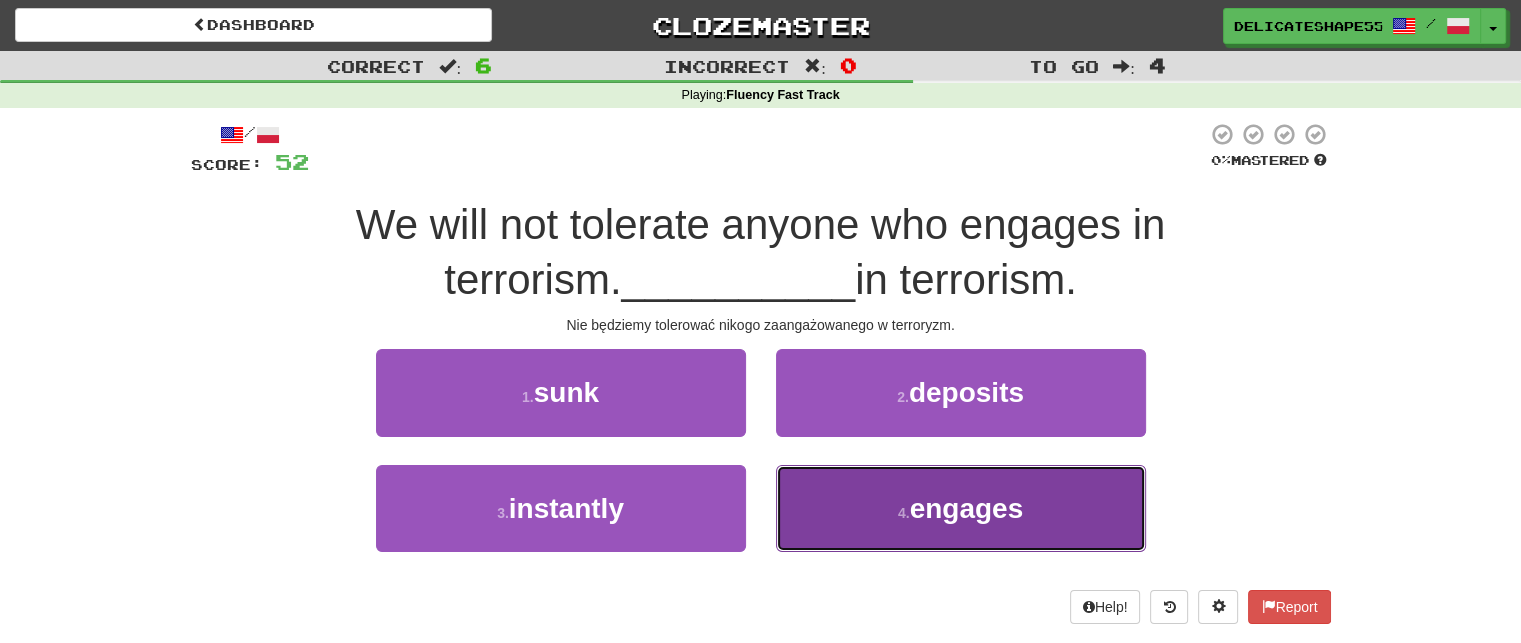 click on "4 .  engages" at bounding box center [961, 508] 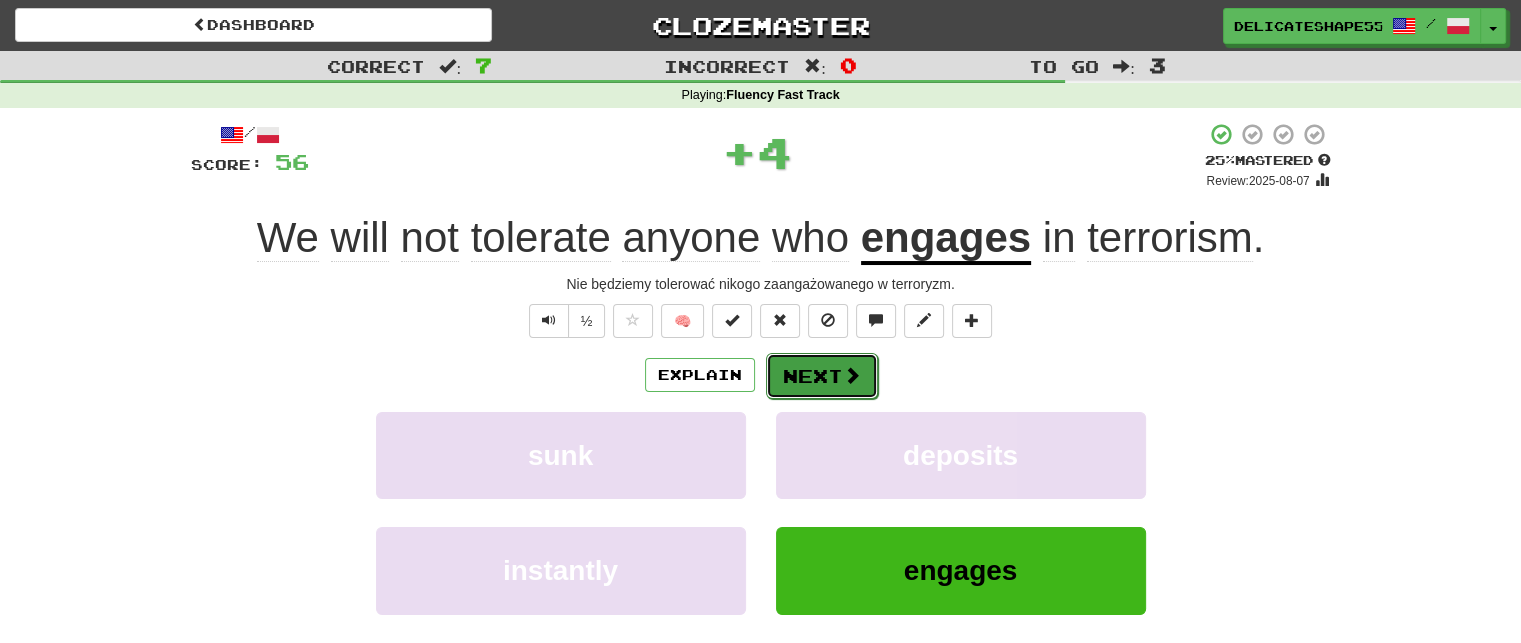 click on "Next" at bounding box center (822, 376) 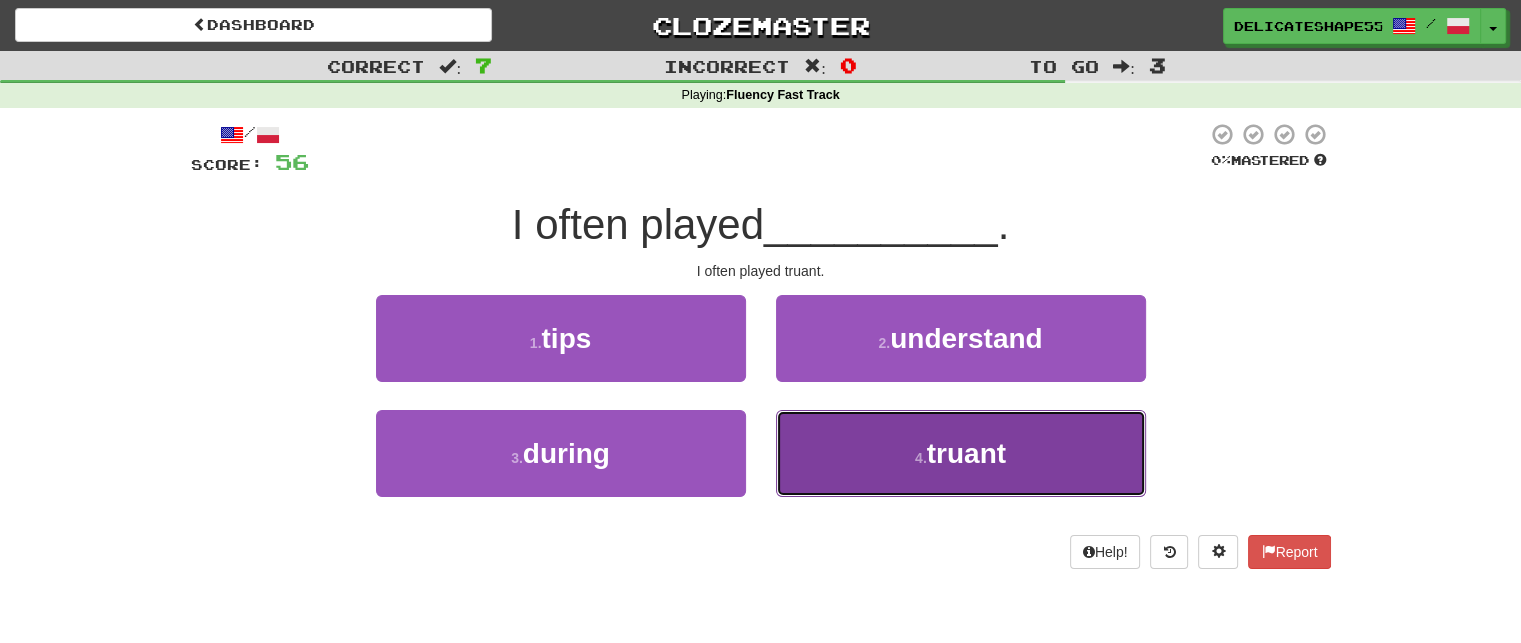 click on "4 .  truant" at bounding box center (961, 453) 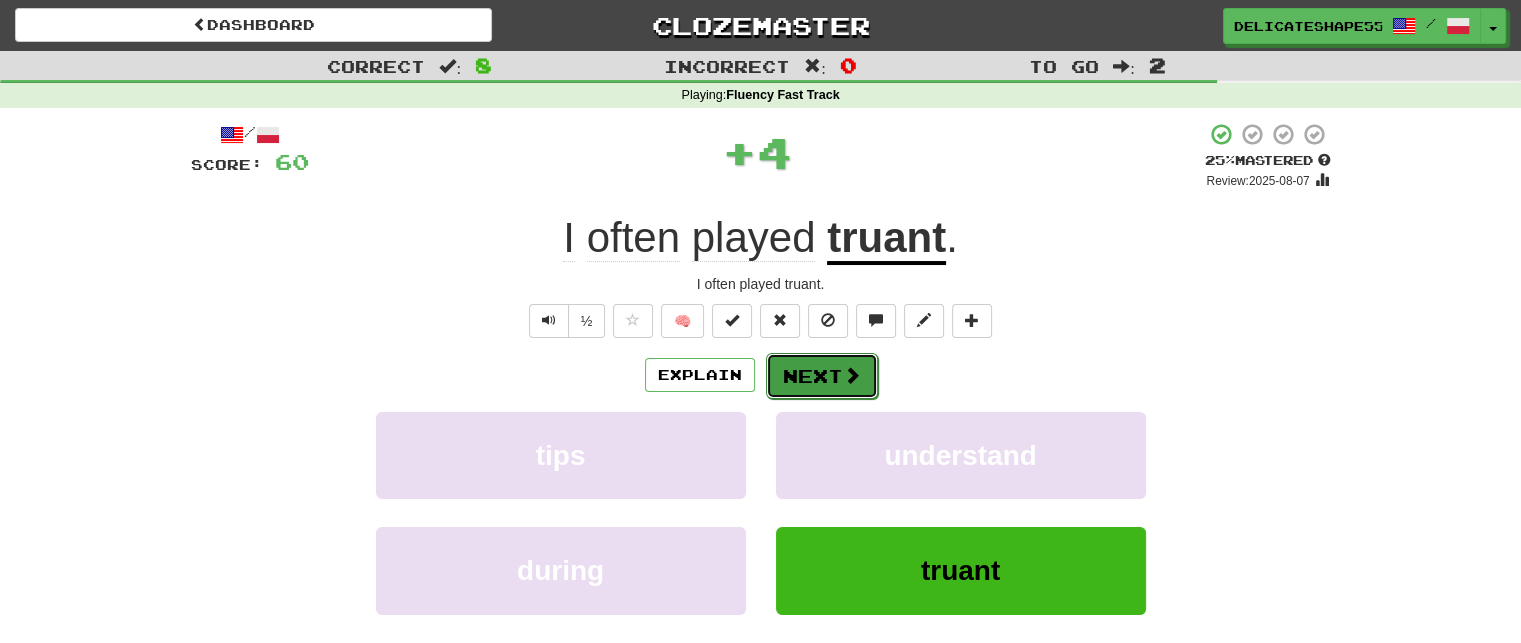 click on "Next" at bounding box center [822, 376] 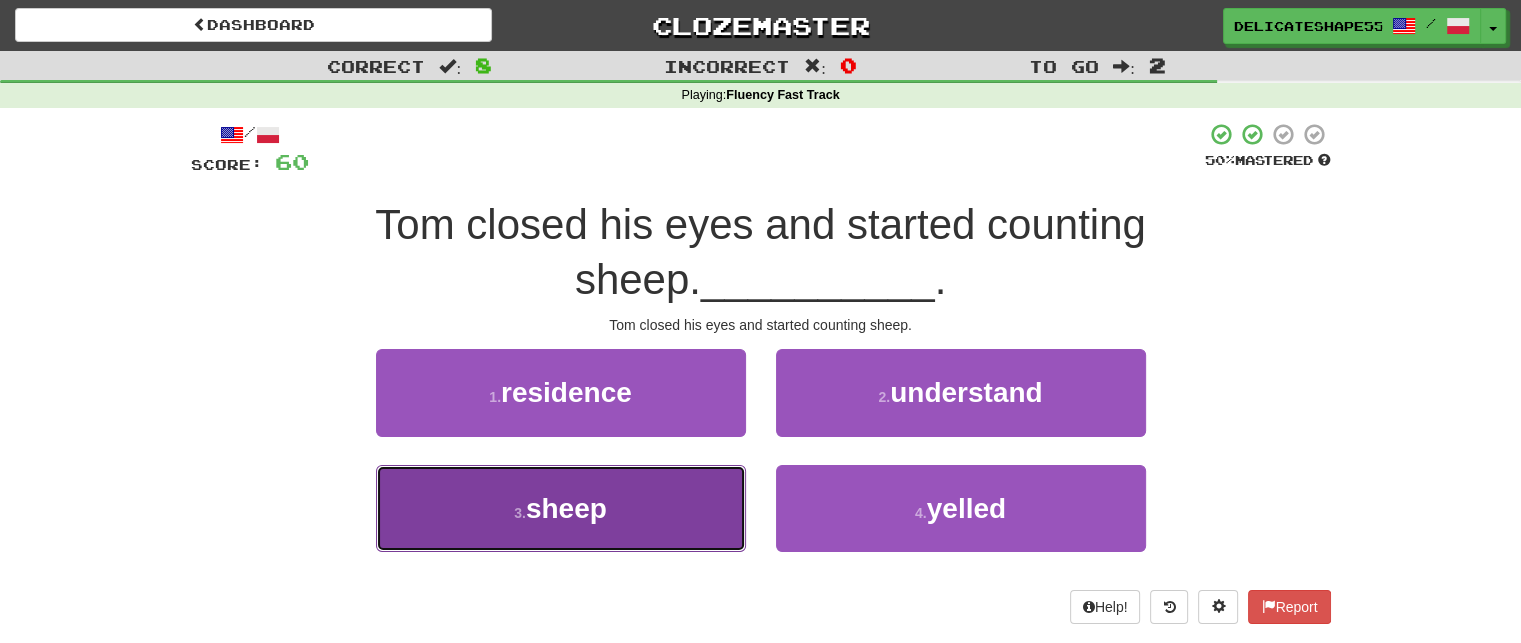 click on "3 .  sheep" at bounding box center [561, 508] 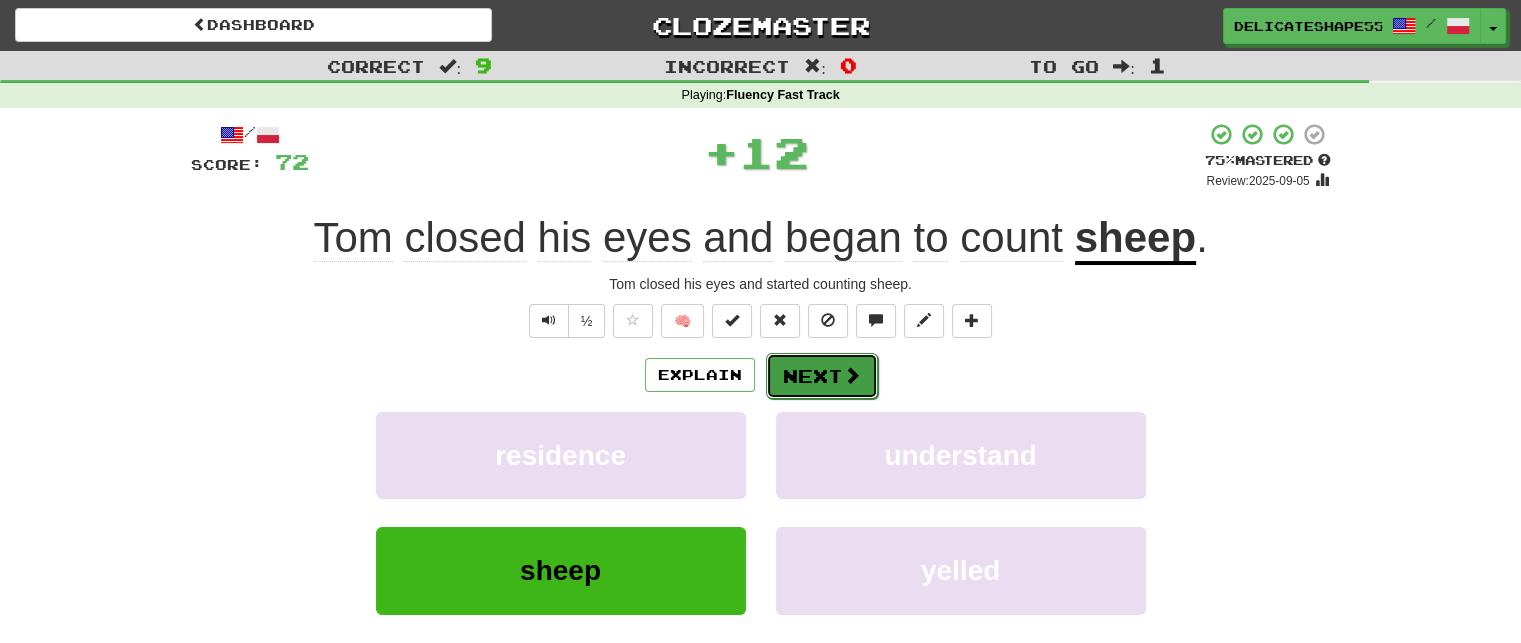 click on "Next" at bounding box center (822, 376) 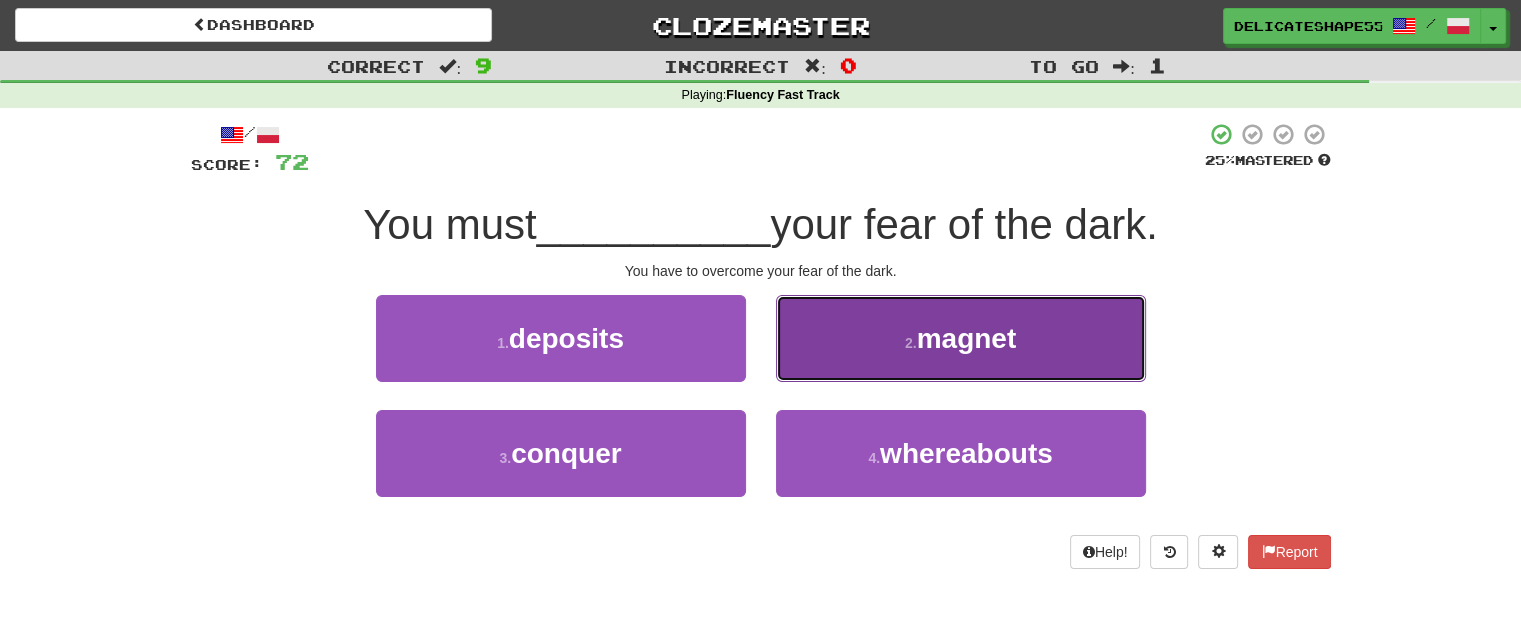 click on "2 .  magnet" at bounding box center (961, 338) 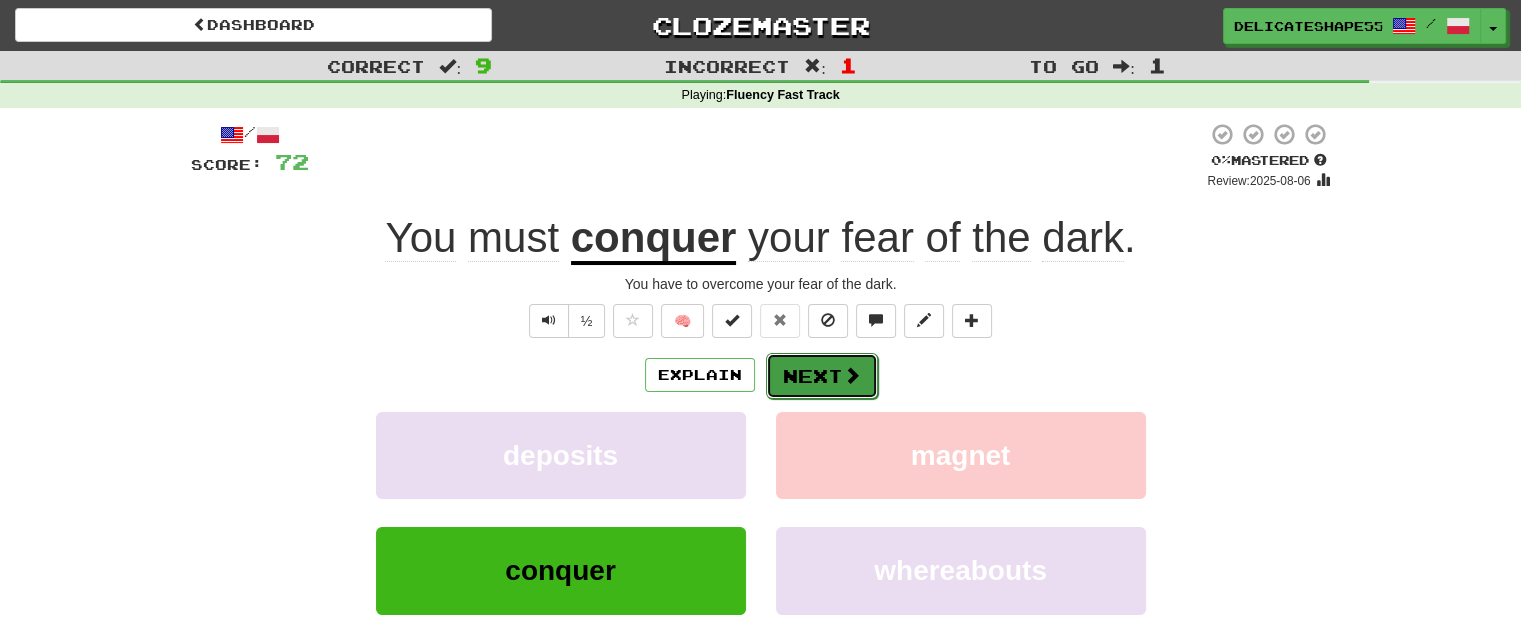 click on "Next" at bounding box center [822, 376] 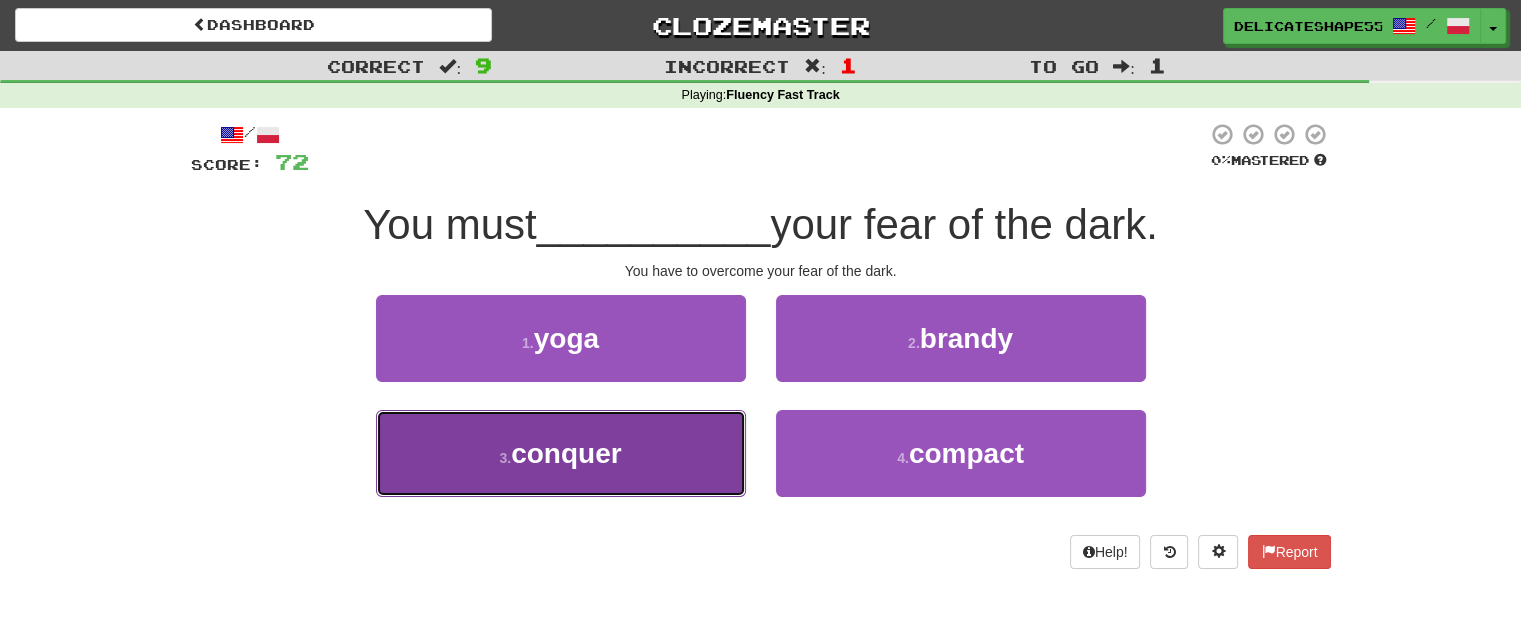 click on "3 .  conquer" at bounding box center (561, 453) 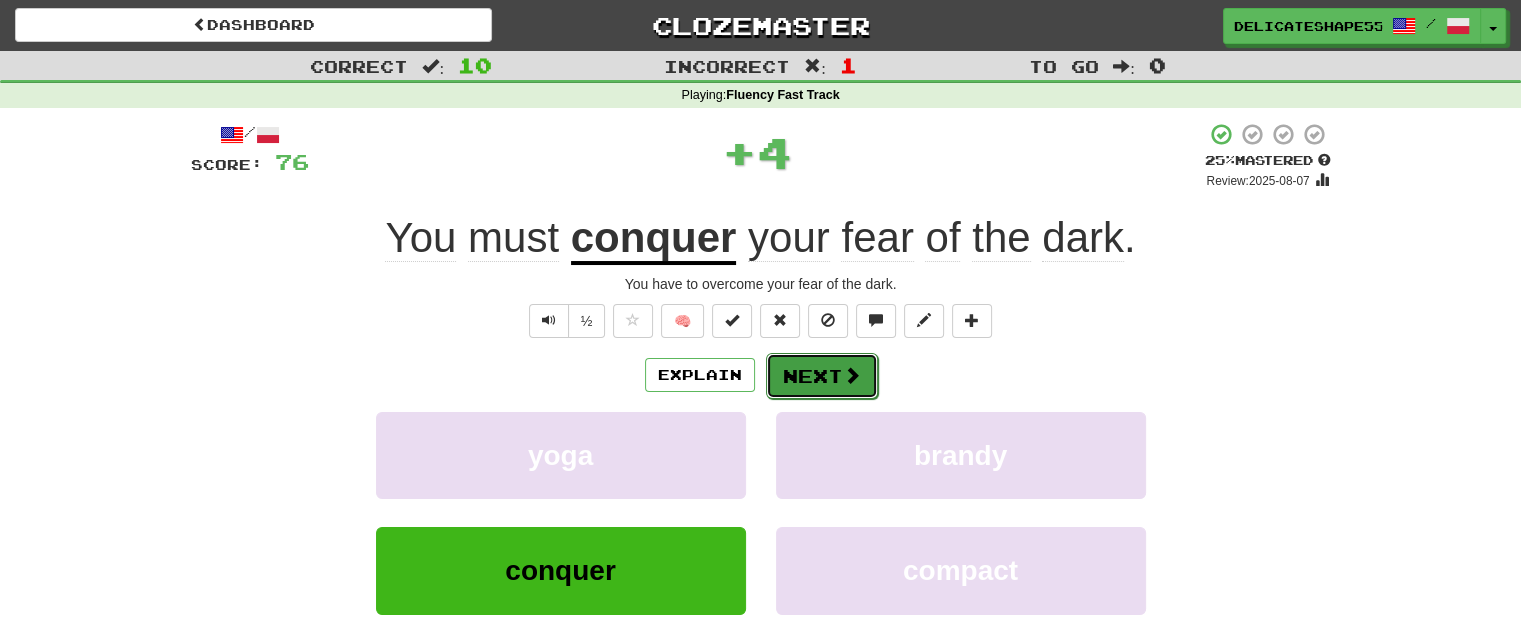 click on "Next" at bounding box center (822, 376) 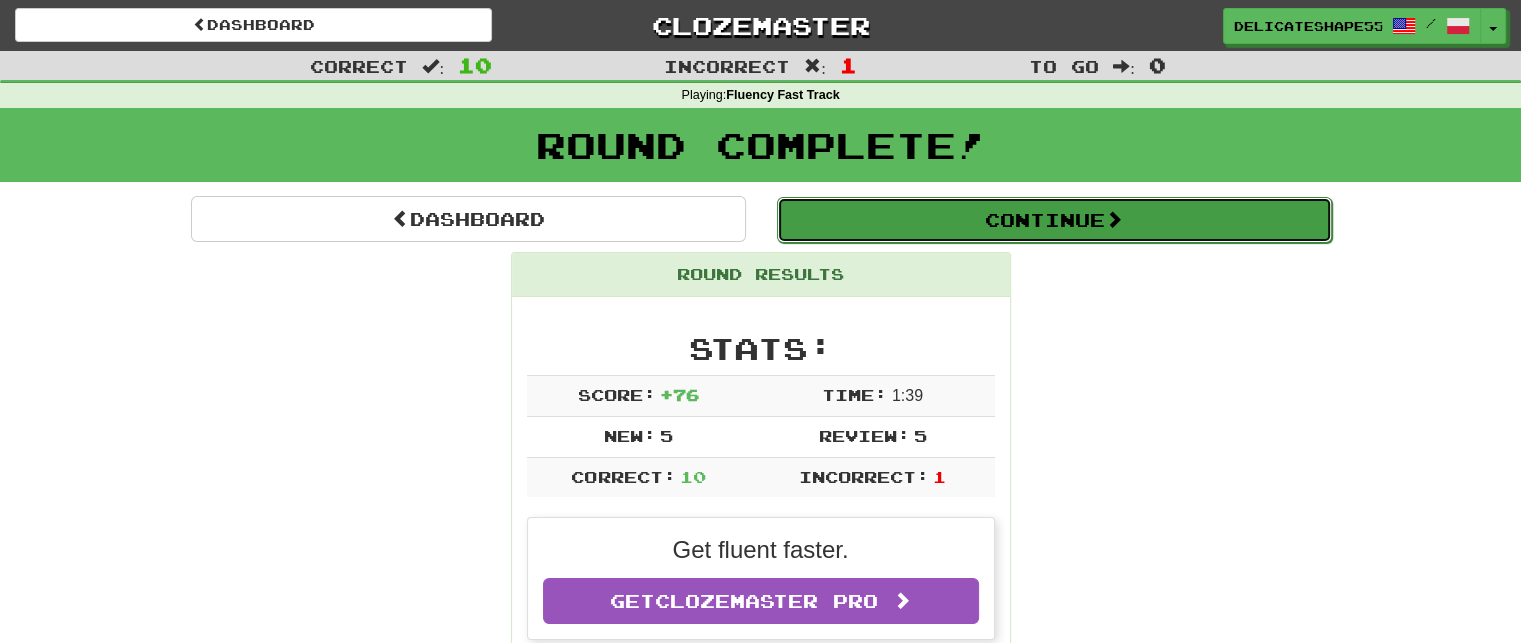 click on "Continue" at bounding box center (1054, 220) 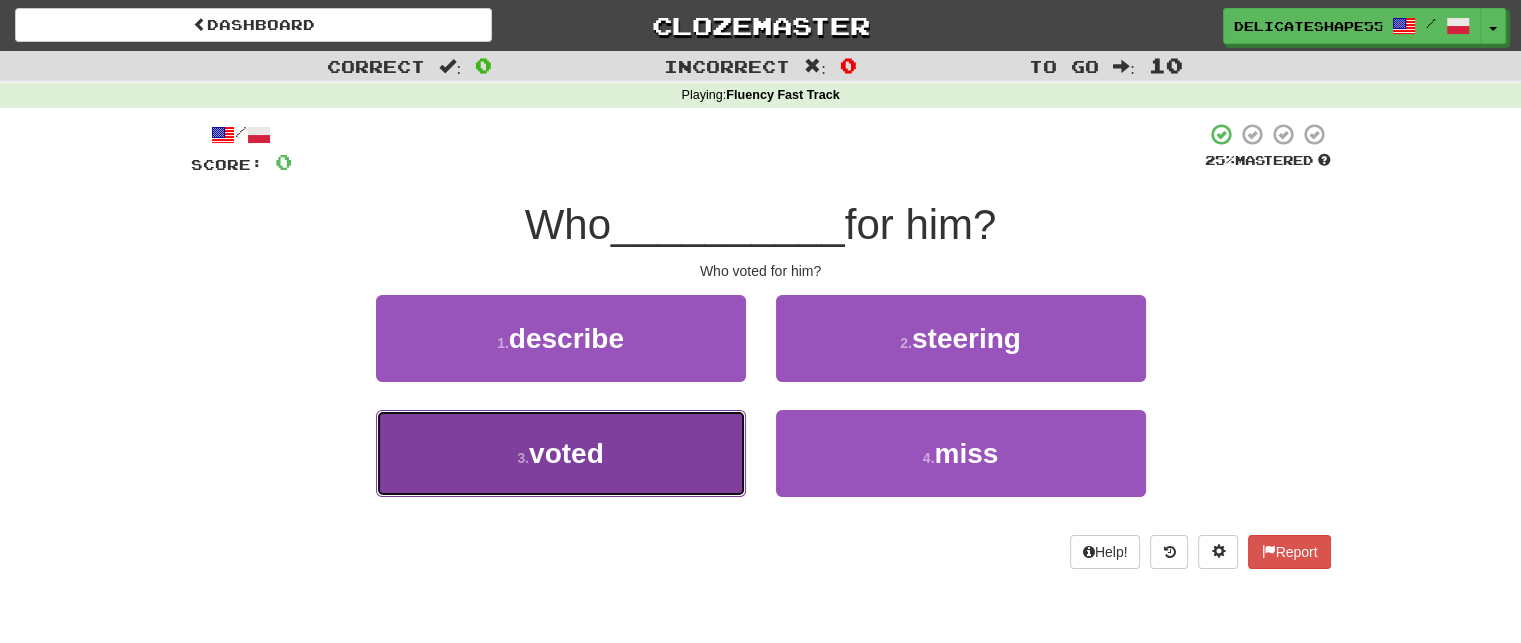 click on "voted" at bounding box center (561, 453) 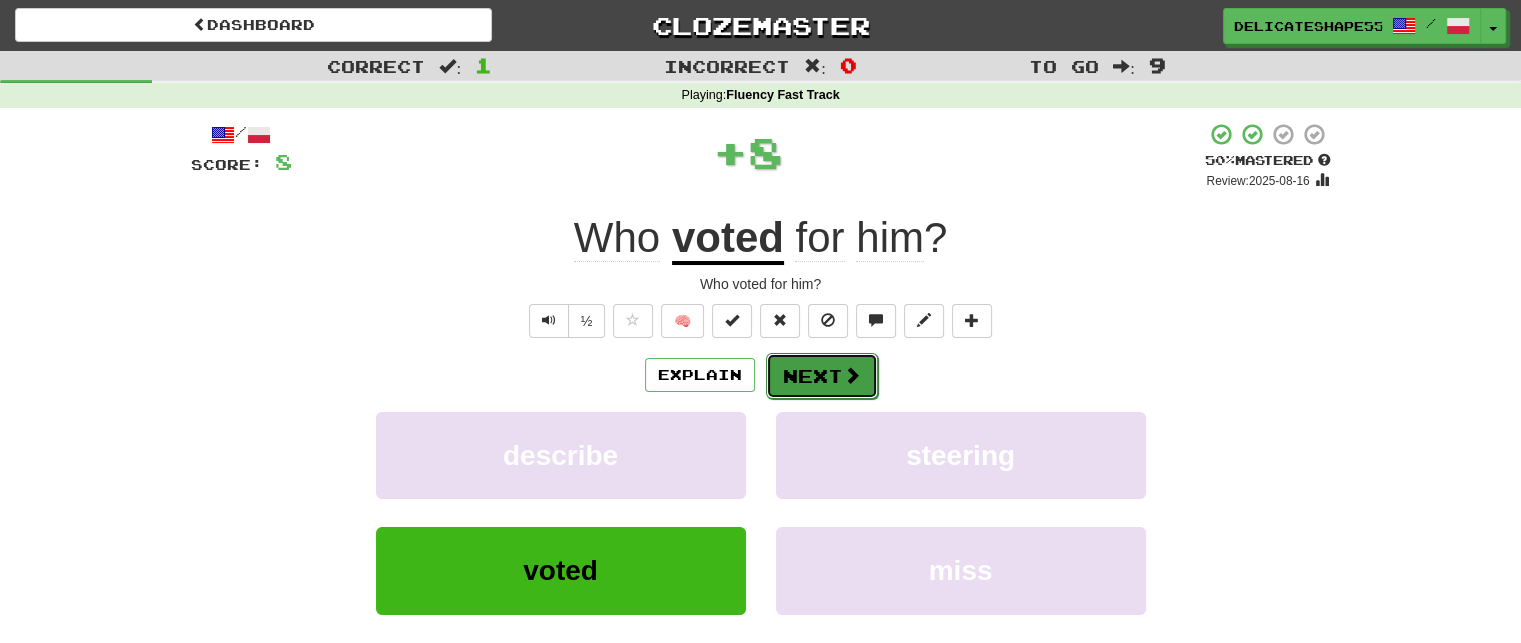 click on "Next" at bounding box center (822, 376) 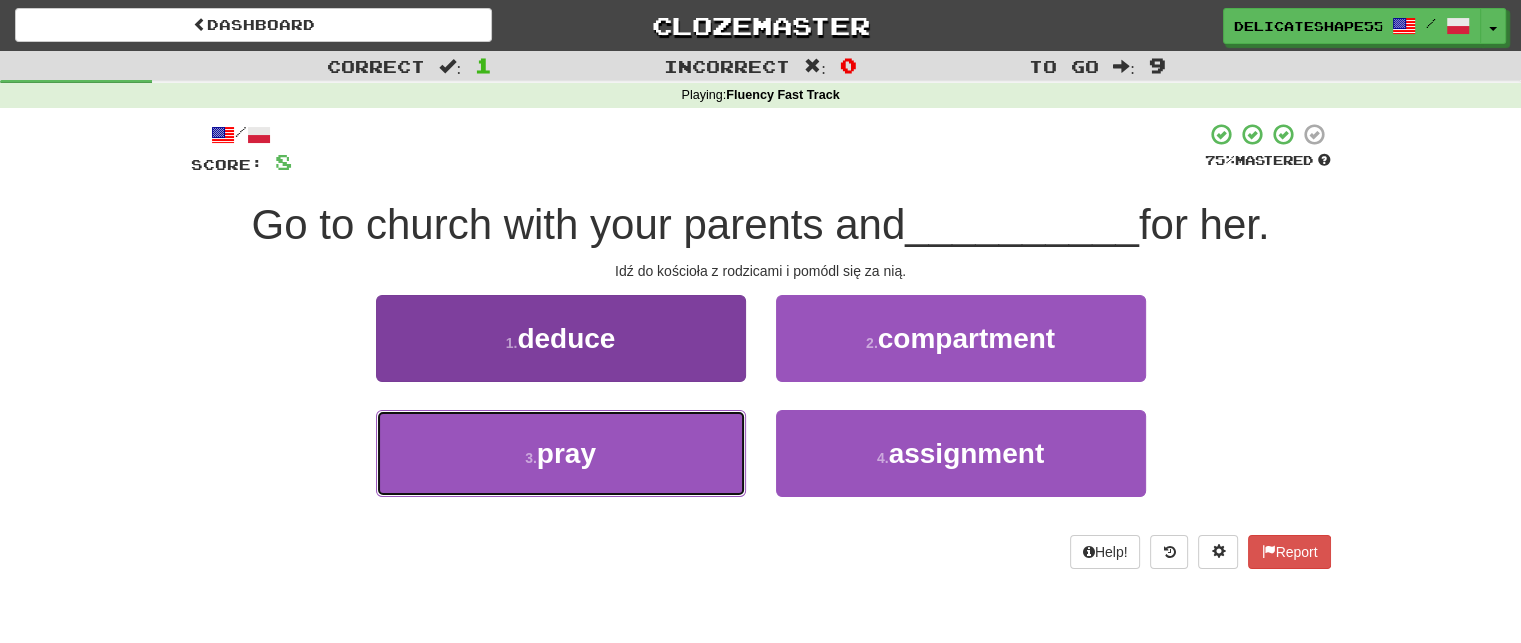 click on "3 .  pray" at bounding box center (561, 453) 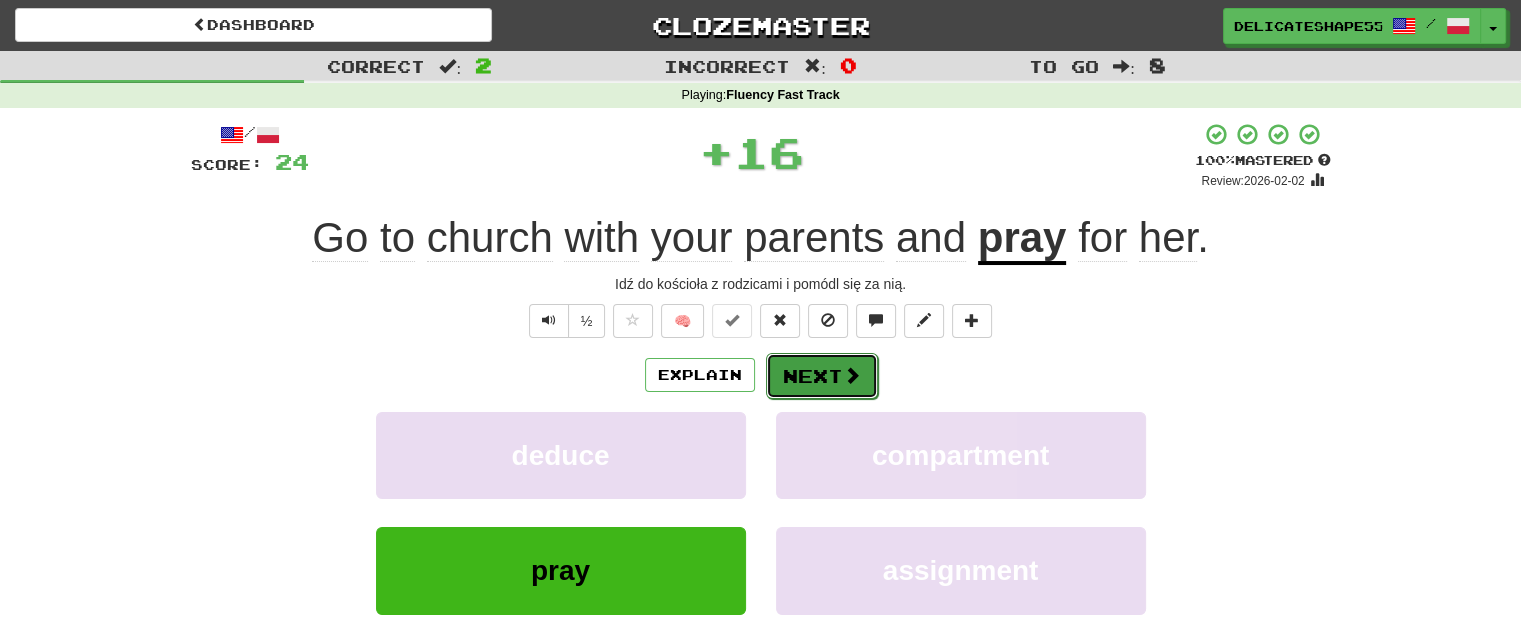 click on "Next" at bounding box center [822, 376] 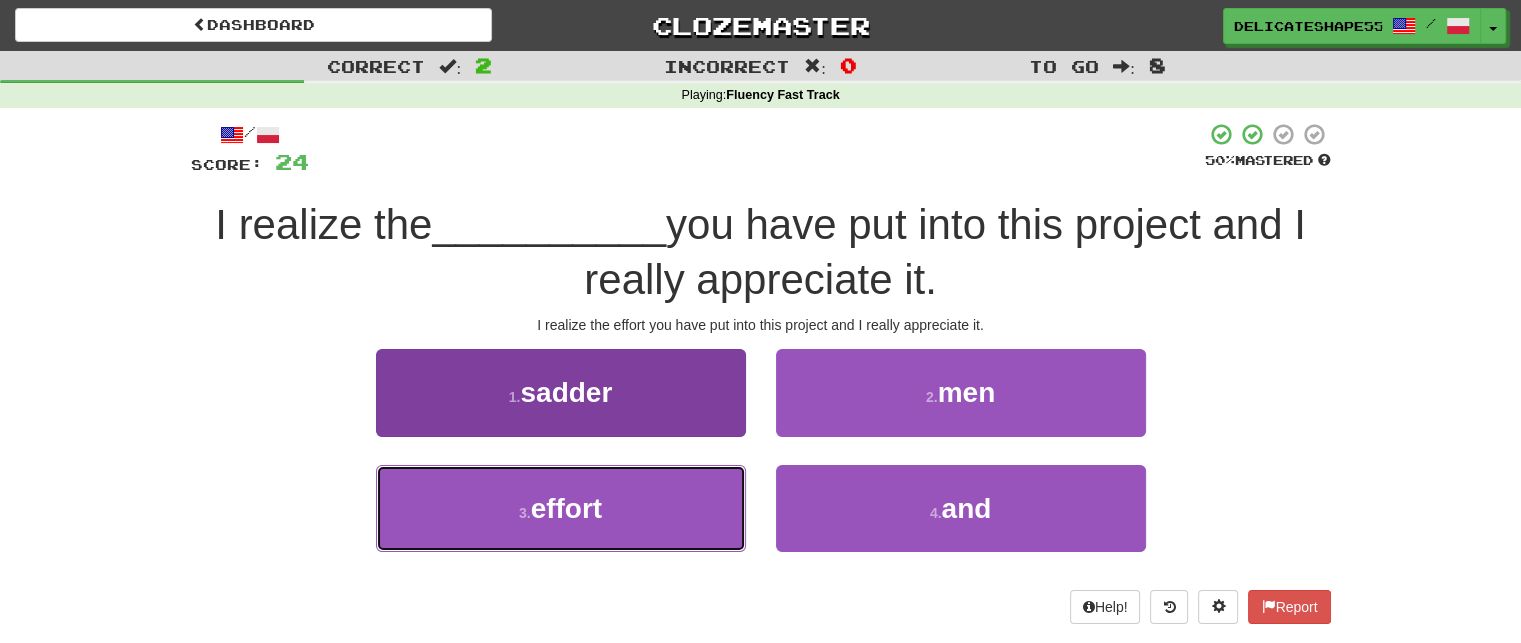 click on "3 .  effort" at bounding box center [561, 508] 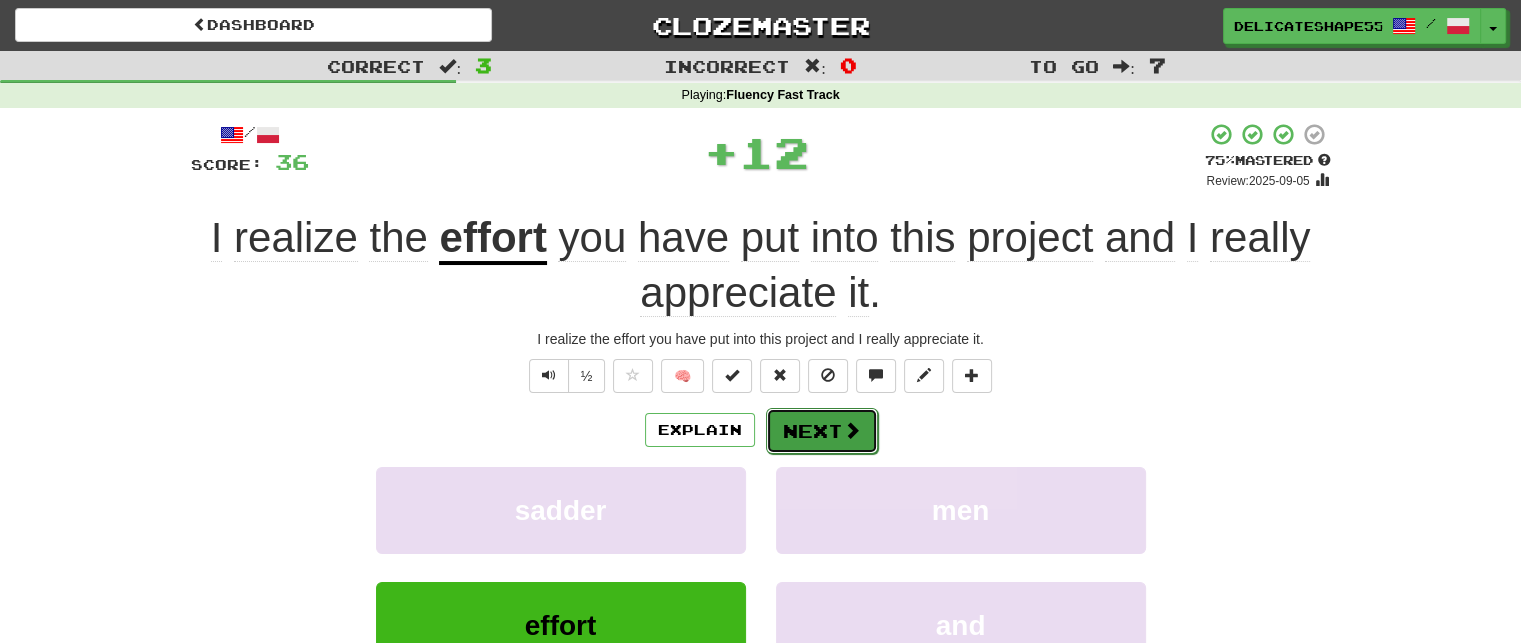 click on "Next" at bounding box center [822, 431] 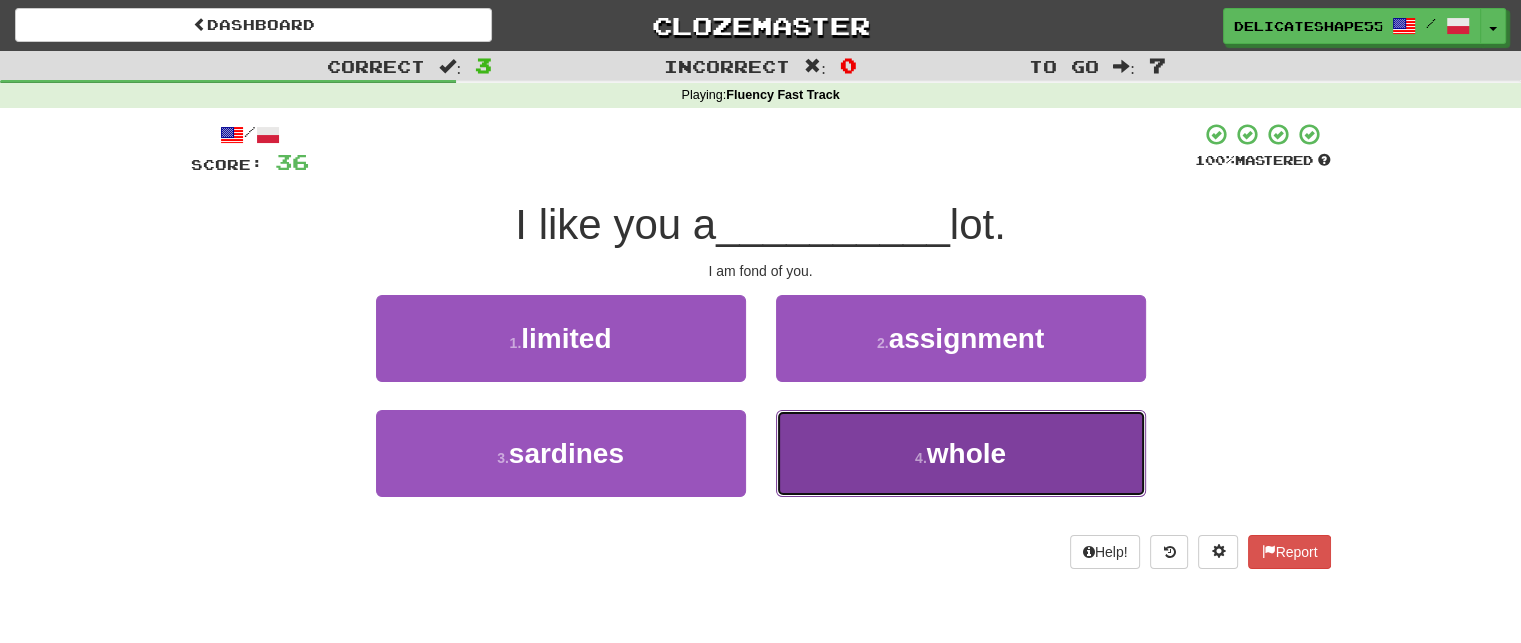 click on "4 .  whole" at bounding box center (961, 453) 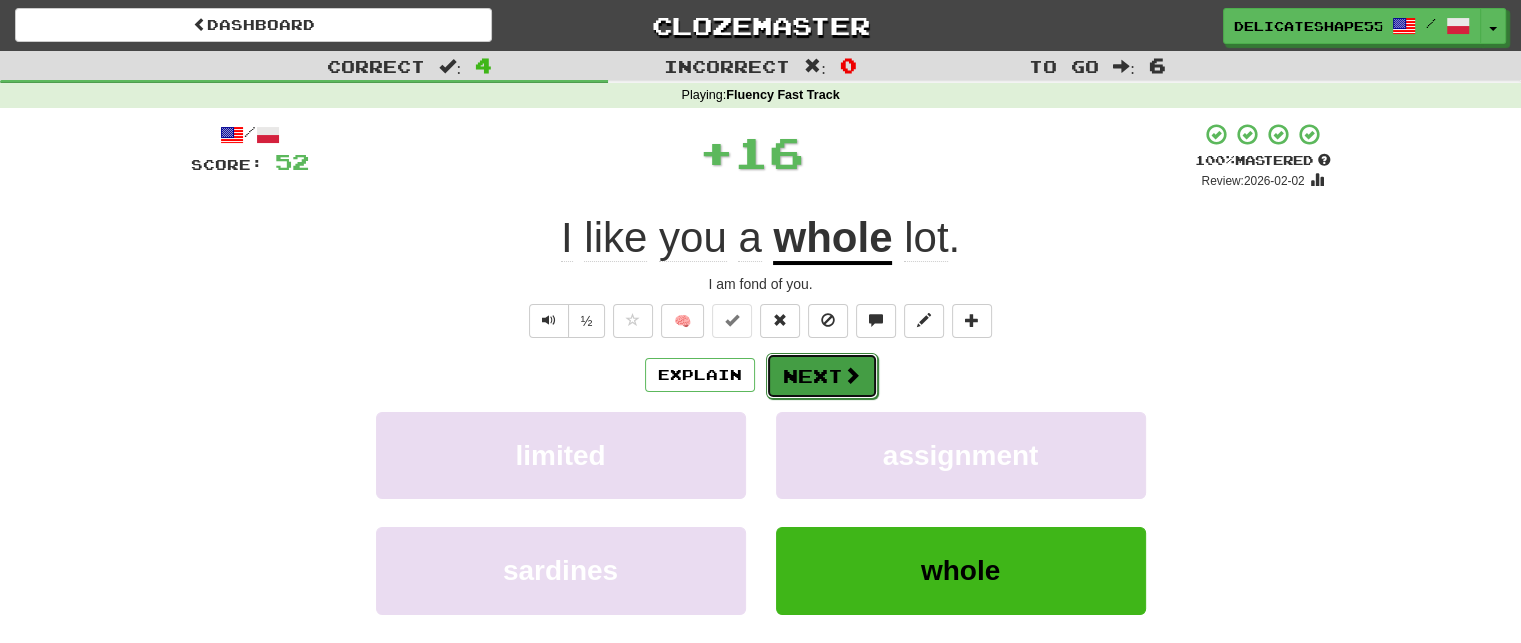 click on "Next" at bounding box center (822, 376) 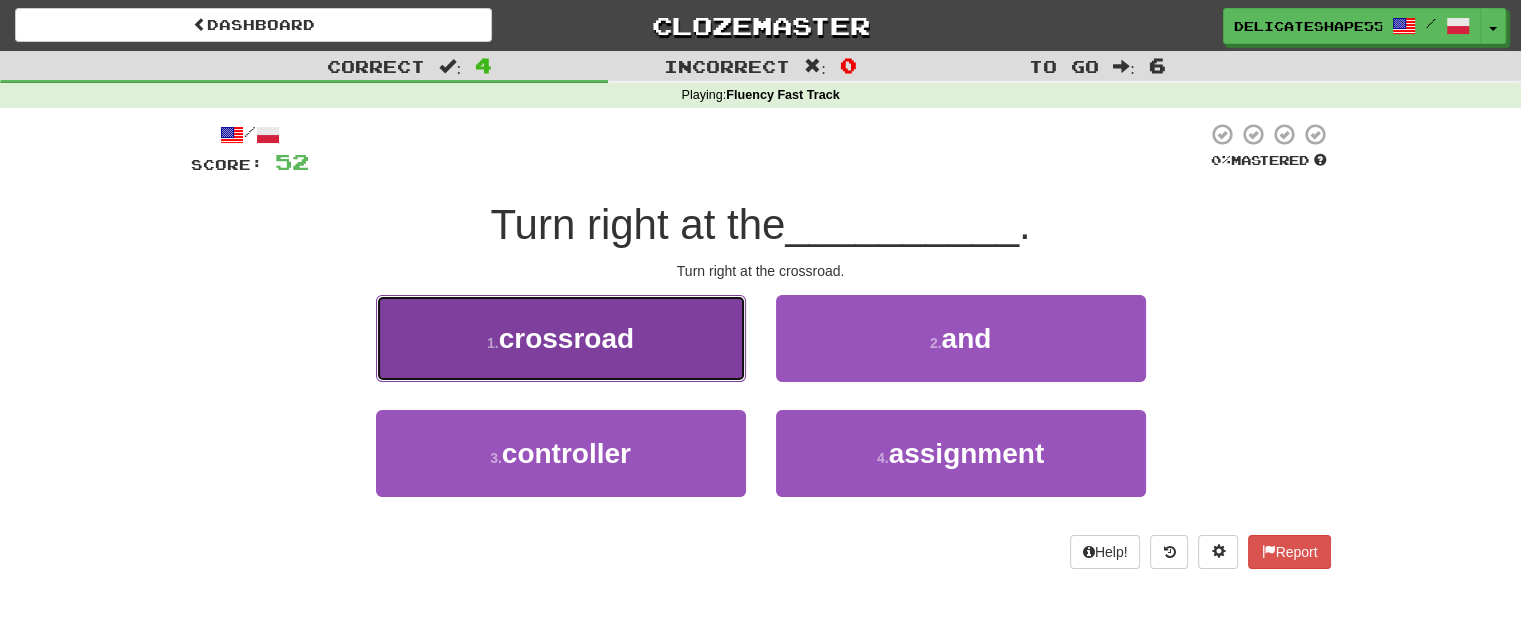 click on "1 .  crossroad" at bounding box center [561, 338] 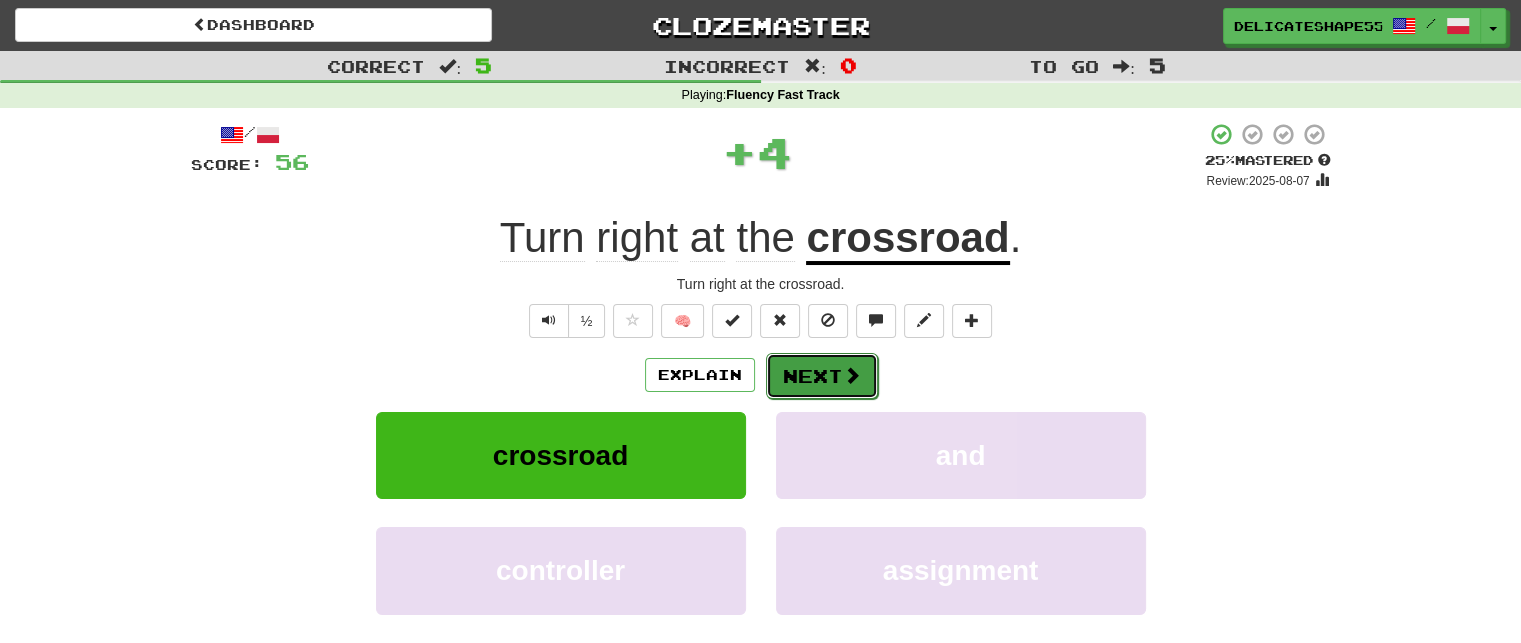 click on "Next" at bounding box center [822, 376] 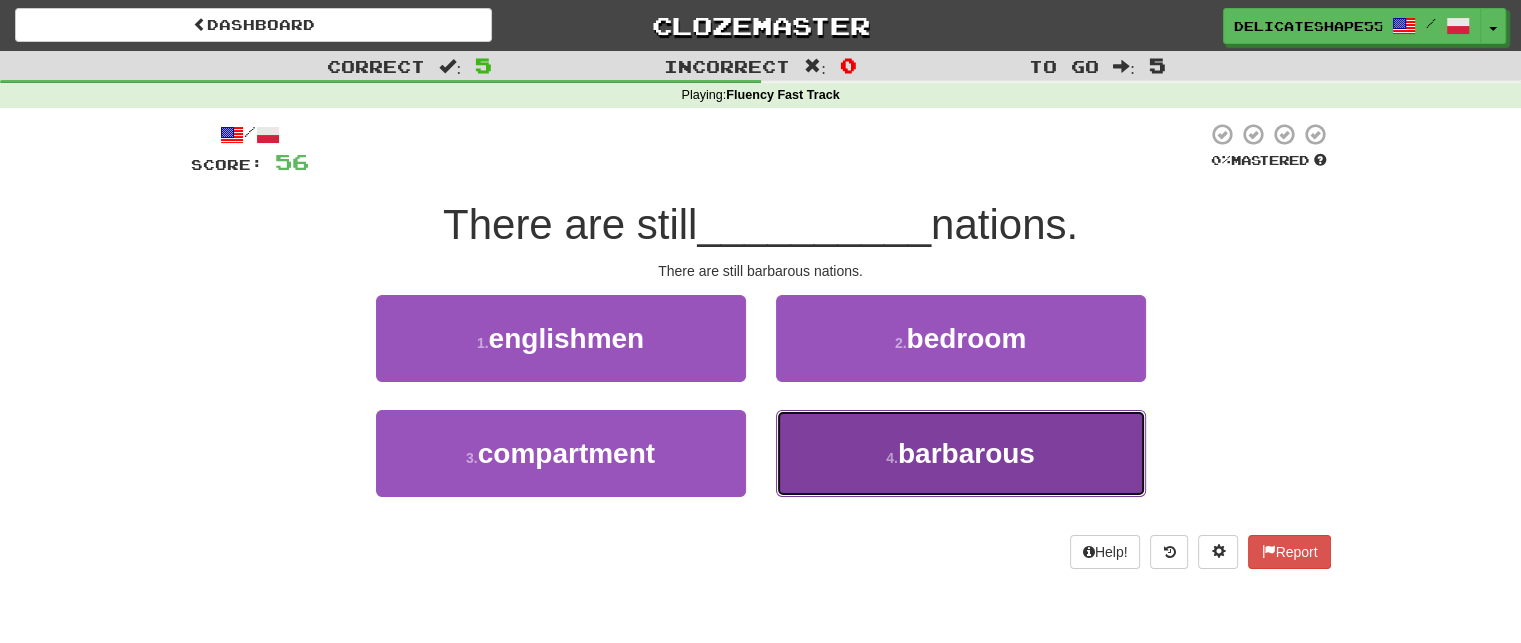 click on "4 .  barbarous" at bounding box center (961, 453) 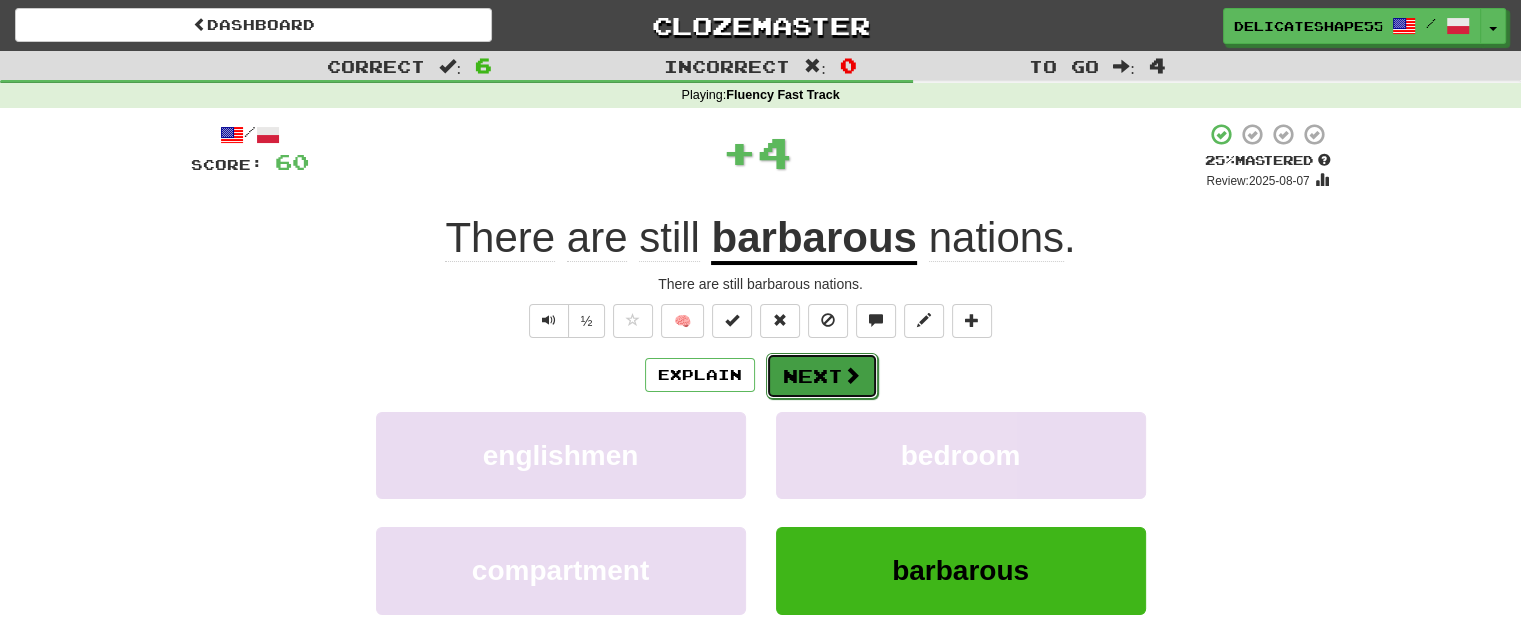 click on "Next" at bounding box center (822, 376) 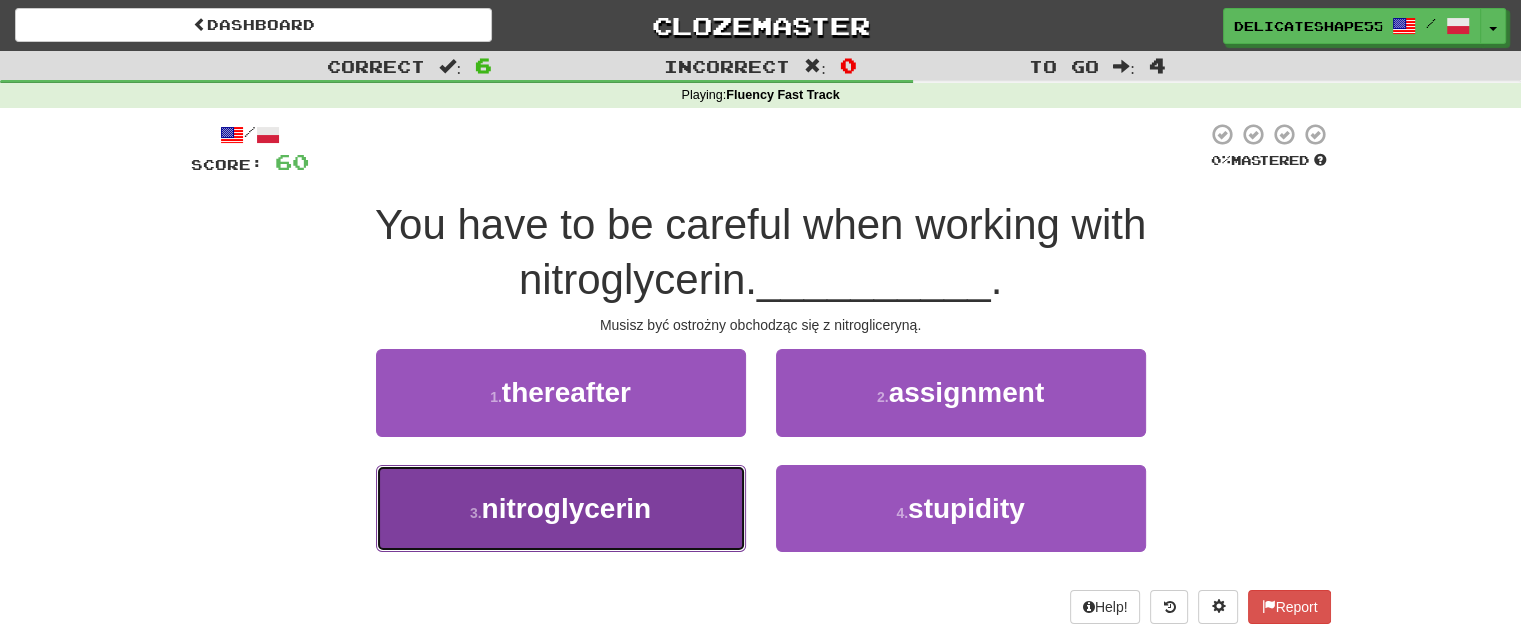 click on "3 .  nitroglycerin" at bounding box center (561, 508) 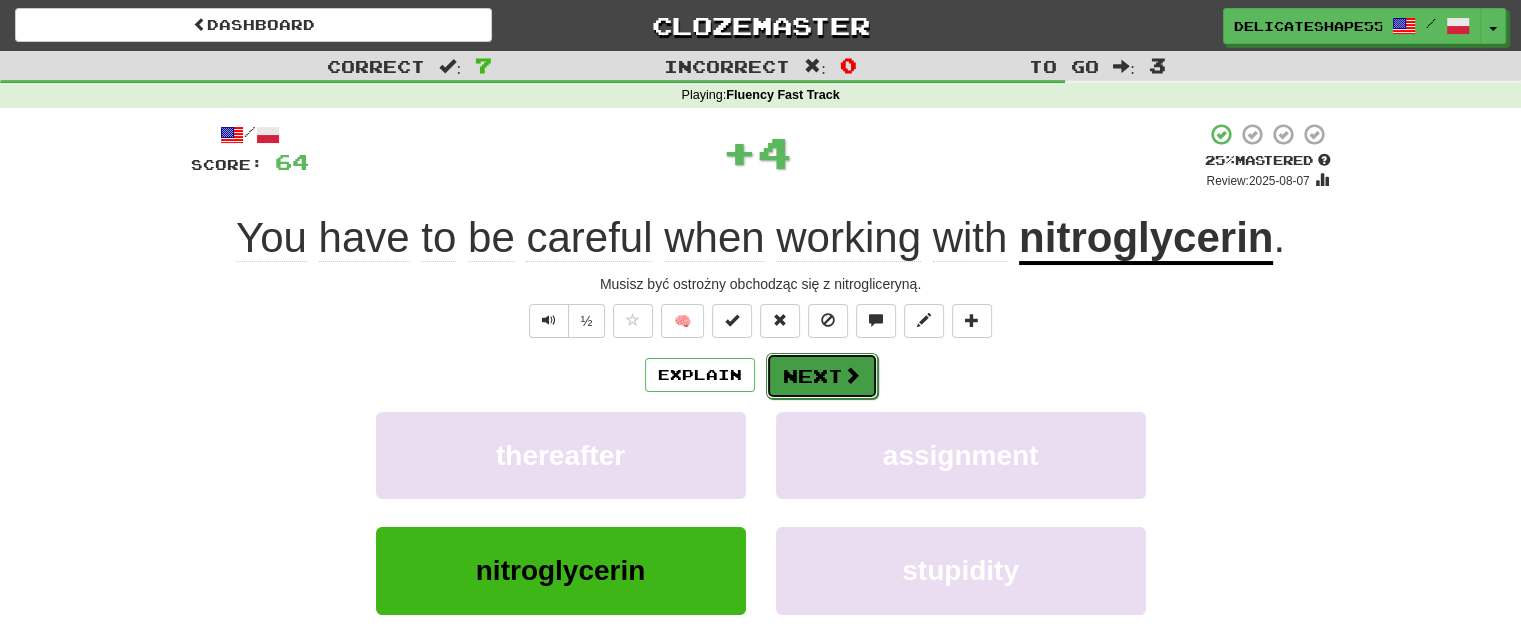 click on "Next" at bounding box center (822, 376) 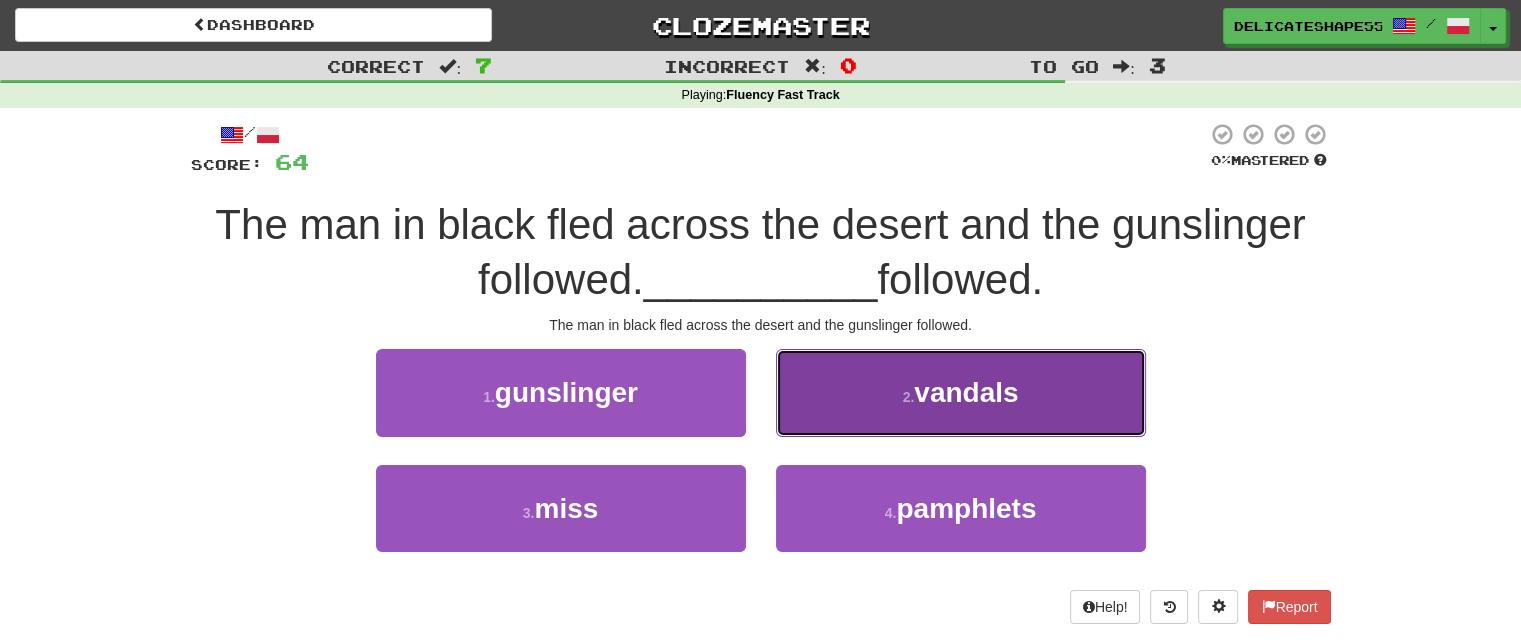 click on "2 .  vandals" at bounding box center (961, 392) 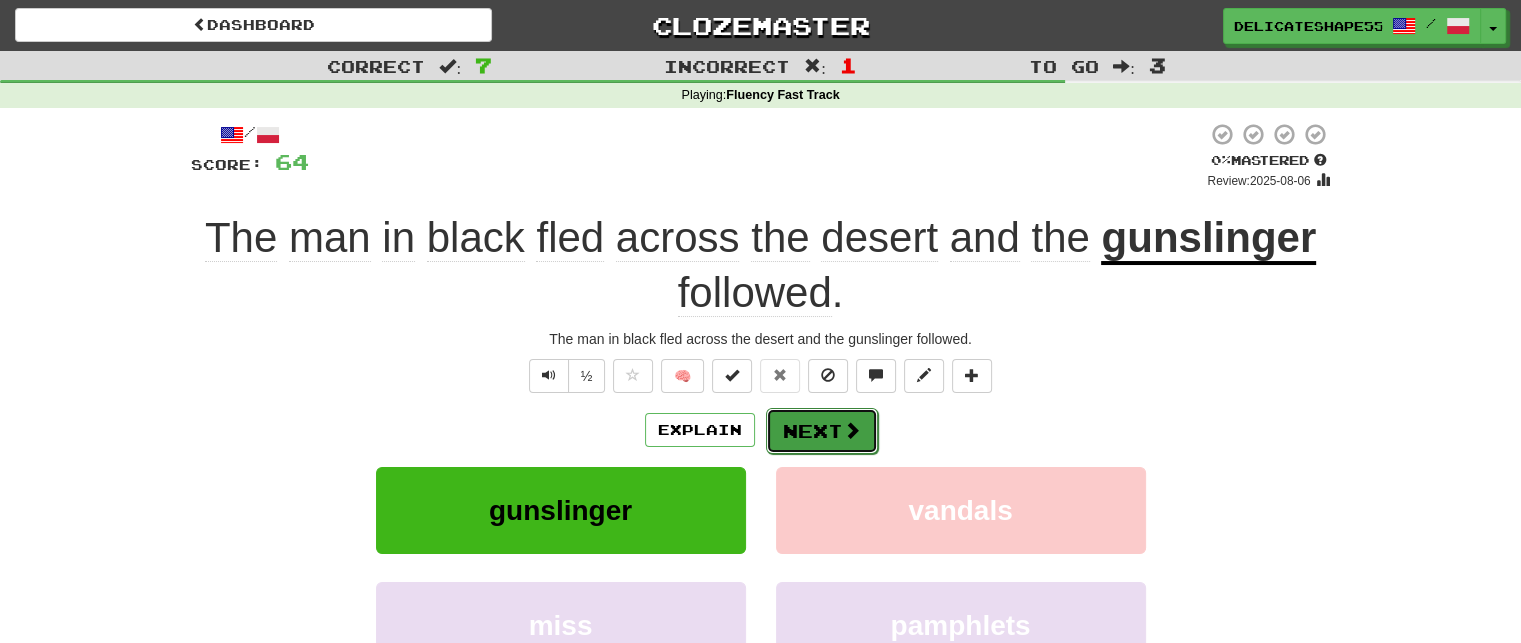 click on "Next" at bounding box center [822, 431] 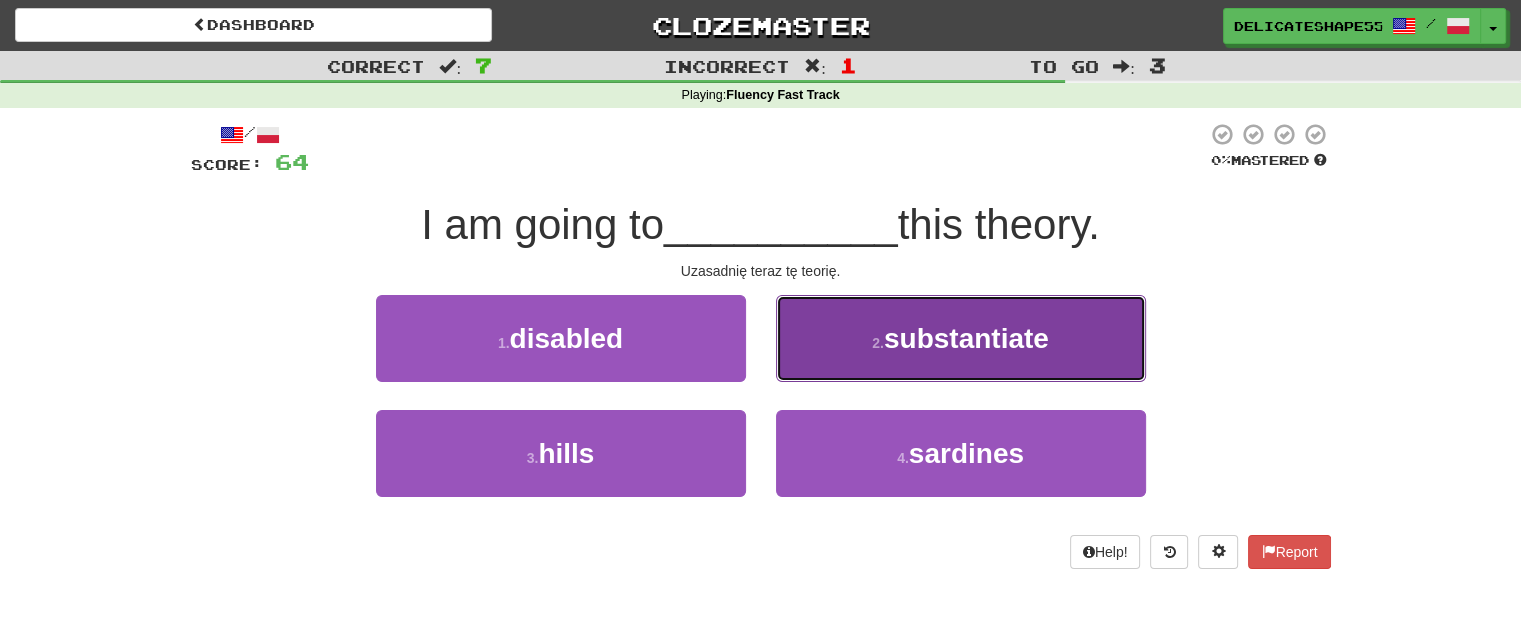 click on "2 .  substantiate" at bounding box center (961, 338) 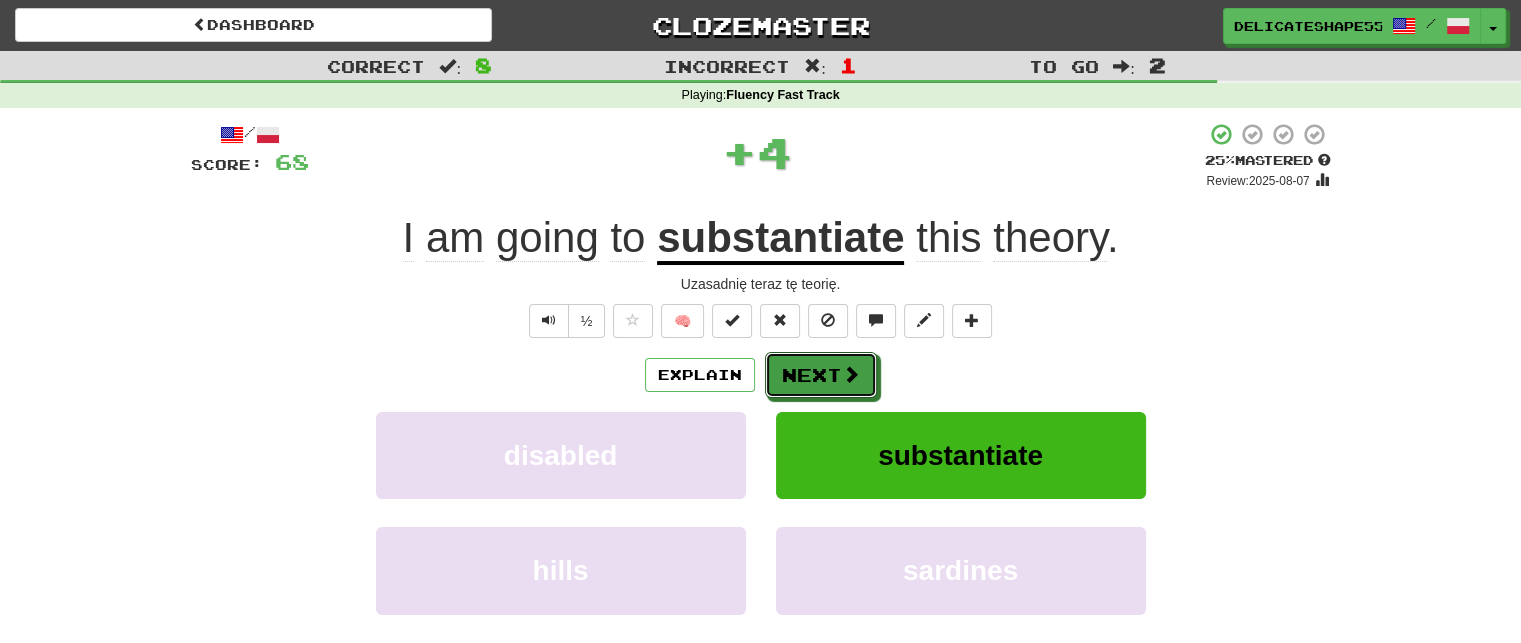 click on "Next" at bounding box center (821, 375) 